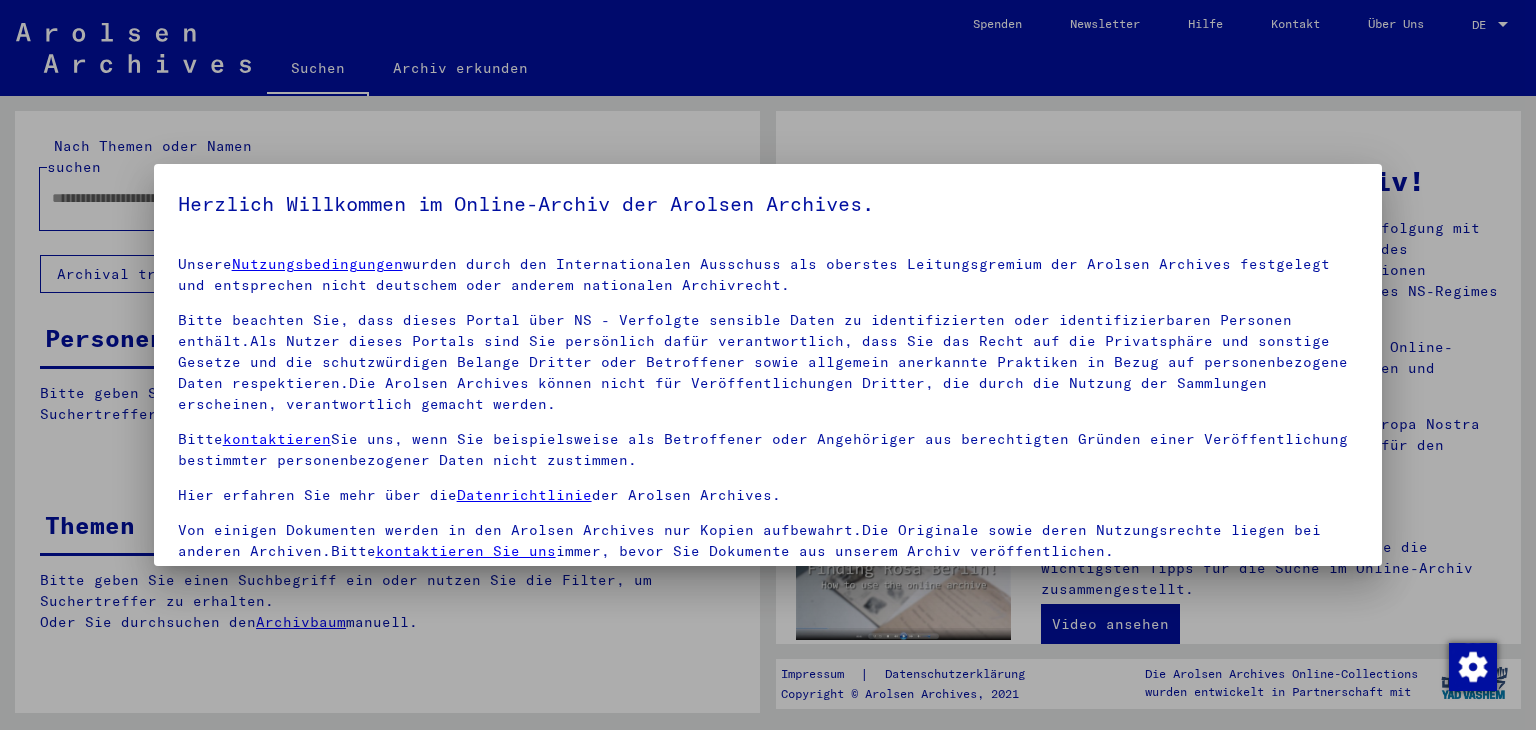 scroll, scrollTop: 0, scrollLeft: 0, axis: both 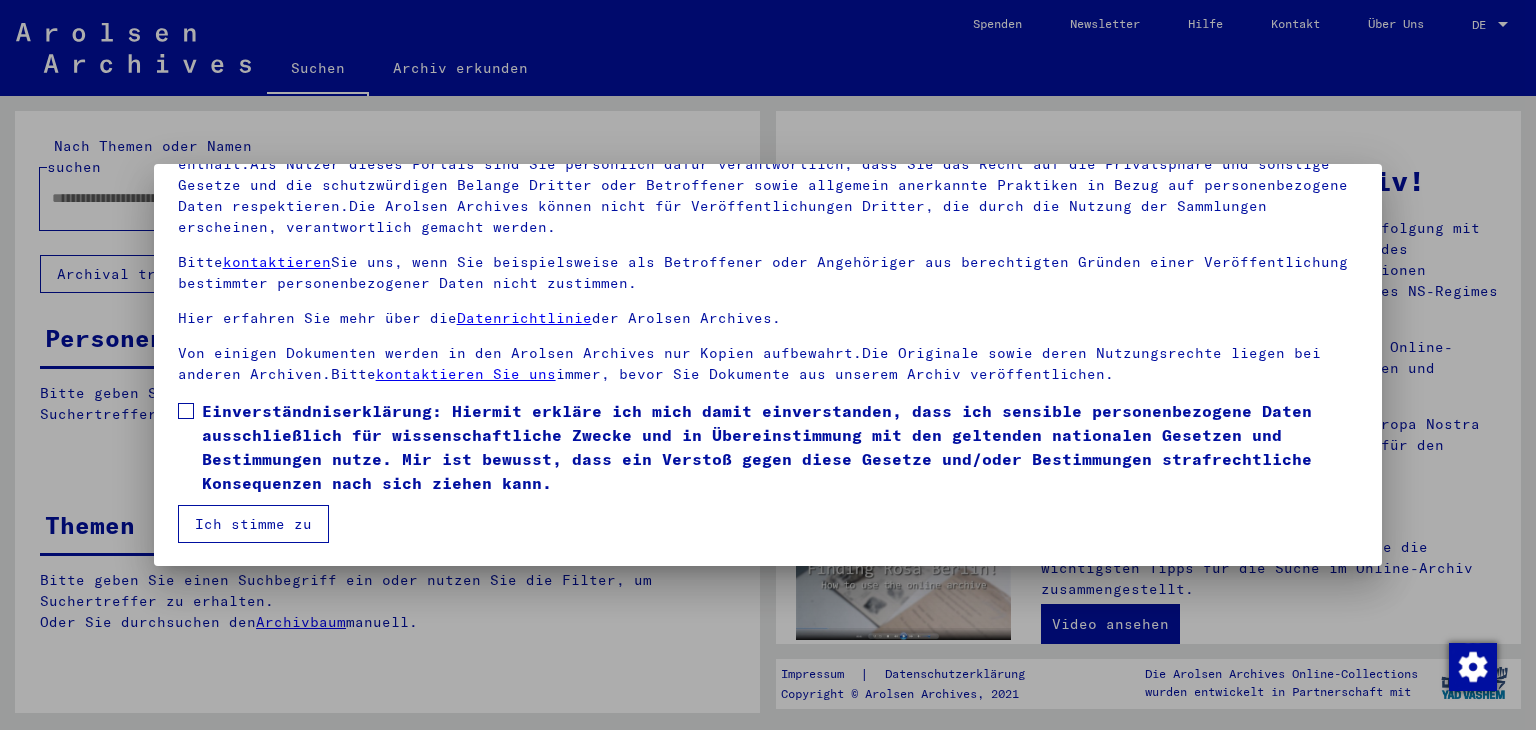 click on "Unsere  Nutzungsbedingungen  wurden durch den Internationalen Ausschuss als oberstes Leitungsgremium der Arolsen Archives festgelegt und entsprechen nicht deutschem oder anderem nationalen Archivrecht. Bitte beachten Sie, dass dieses Portal über NS - Verfolgte sensible Daten zu identifizierten oder identifizierbaren Personen enthält.Als Nutzer dieses Portals sind Sie persönlich dafür verantwortlich, dass Sie das Recht auf die Privatsphäre und sonstige Gesetze und die schutzwürdigen Belange Dritter oder Betroffener sowie allgemein anerkannte Praktiken in Bezug auf personenbezogene Daten respektieren.Die Arolsen Archives können nicht für Veröffentlichungen Dritter, die durch die Nutzung der Sammlungen erscheinen, verantwortlich gemacht werden. Bitte  kontaktieren  Sie uns, wenn Sie beispielsweise als Betroffener oder Angehöriger aus berechtigten Gründen einer Veröffentlichung bestimmter personenbezogener Daten nicht zustimmen. Hier erfahren Sie mehr über die  Datenrichtlinie  der Arolsen Archives." at bounding box center (768, 305) 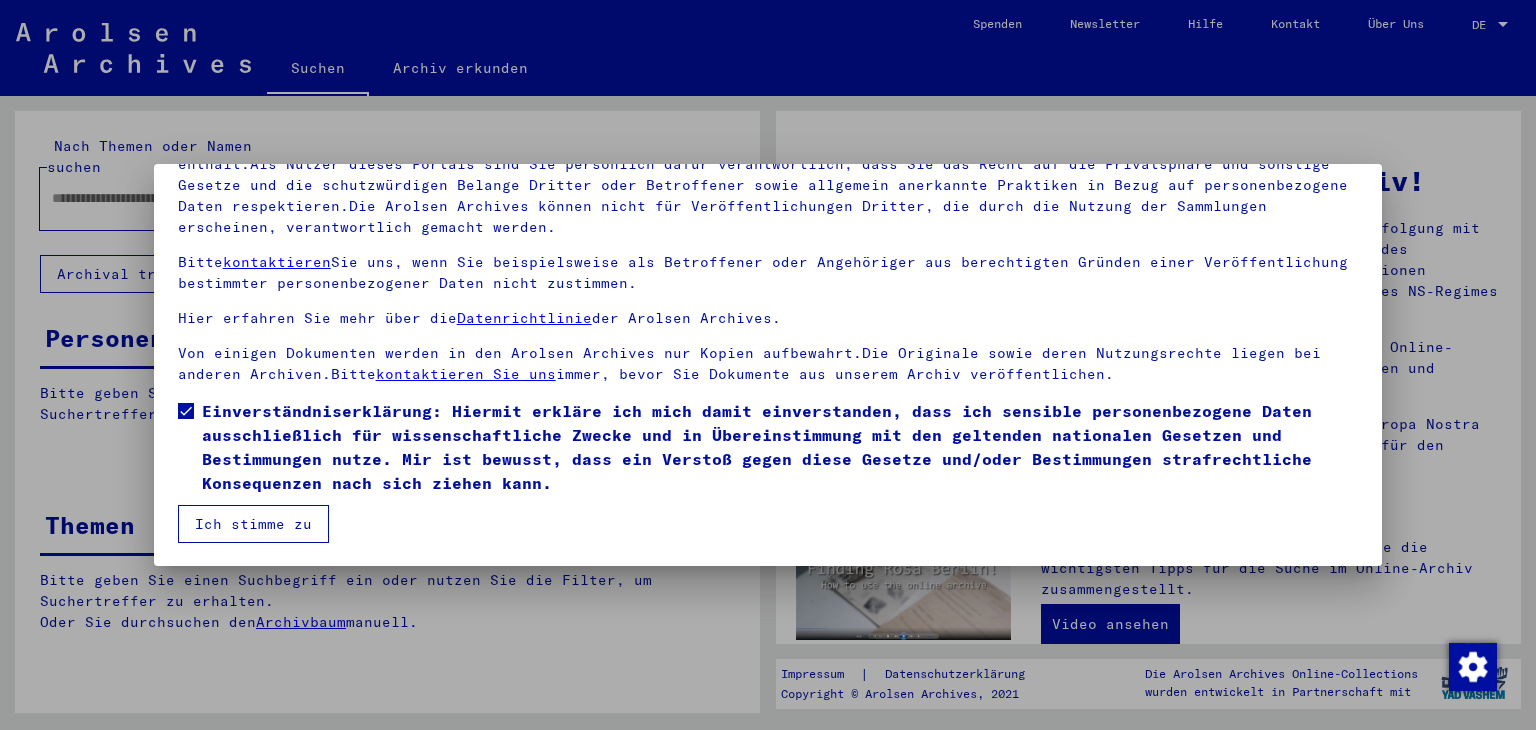 click on "Ich stimme zu" at bounding box center [253, 524] 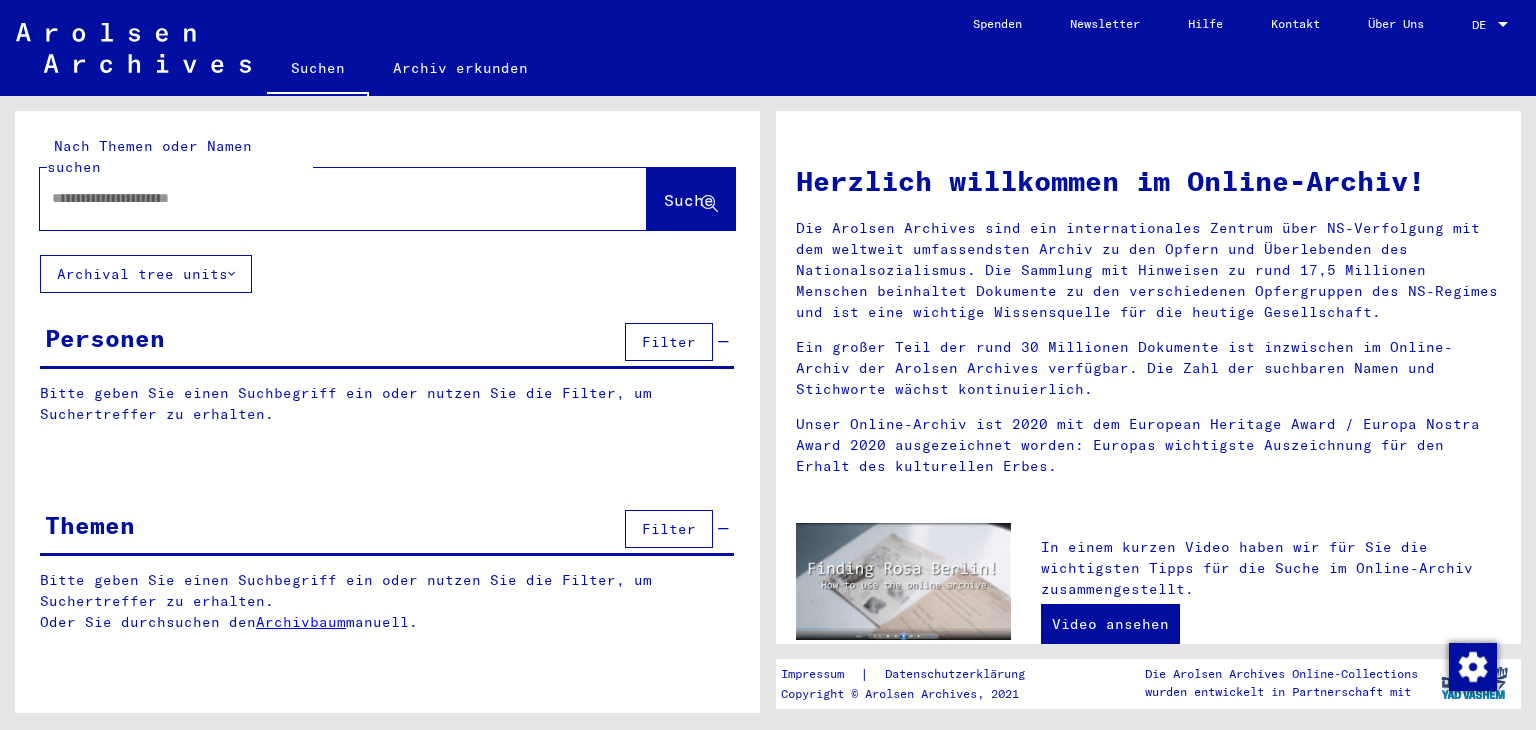 click 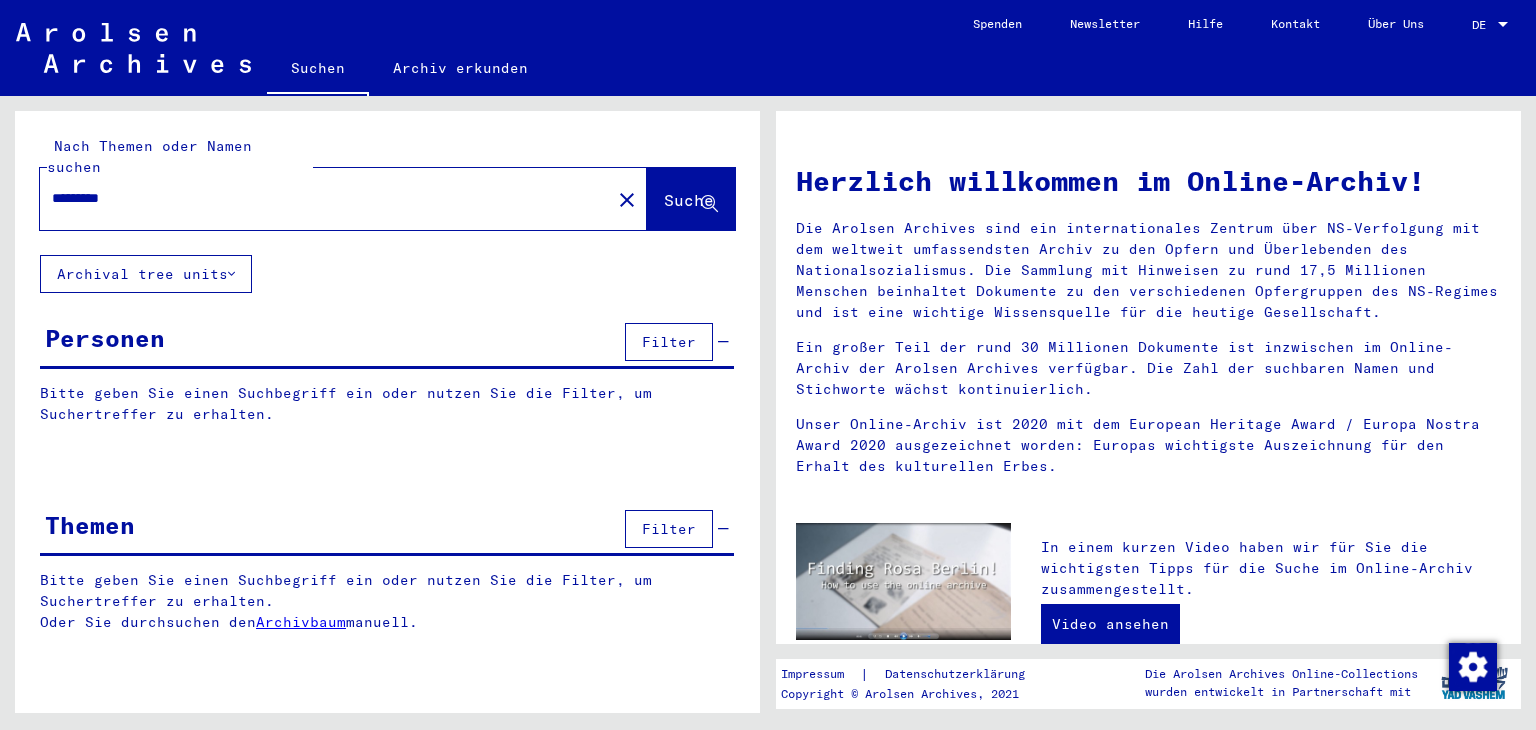 paste on "**********" 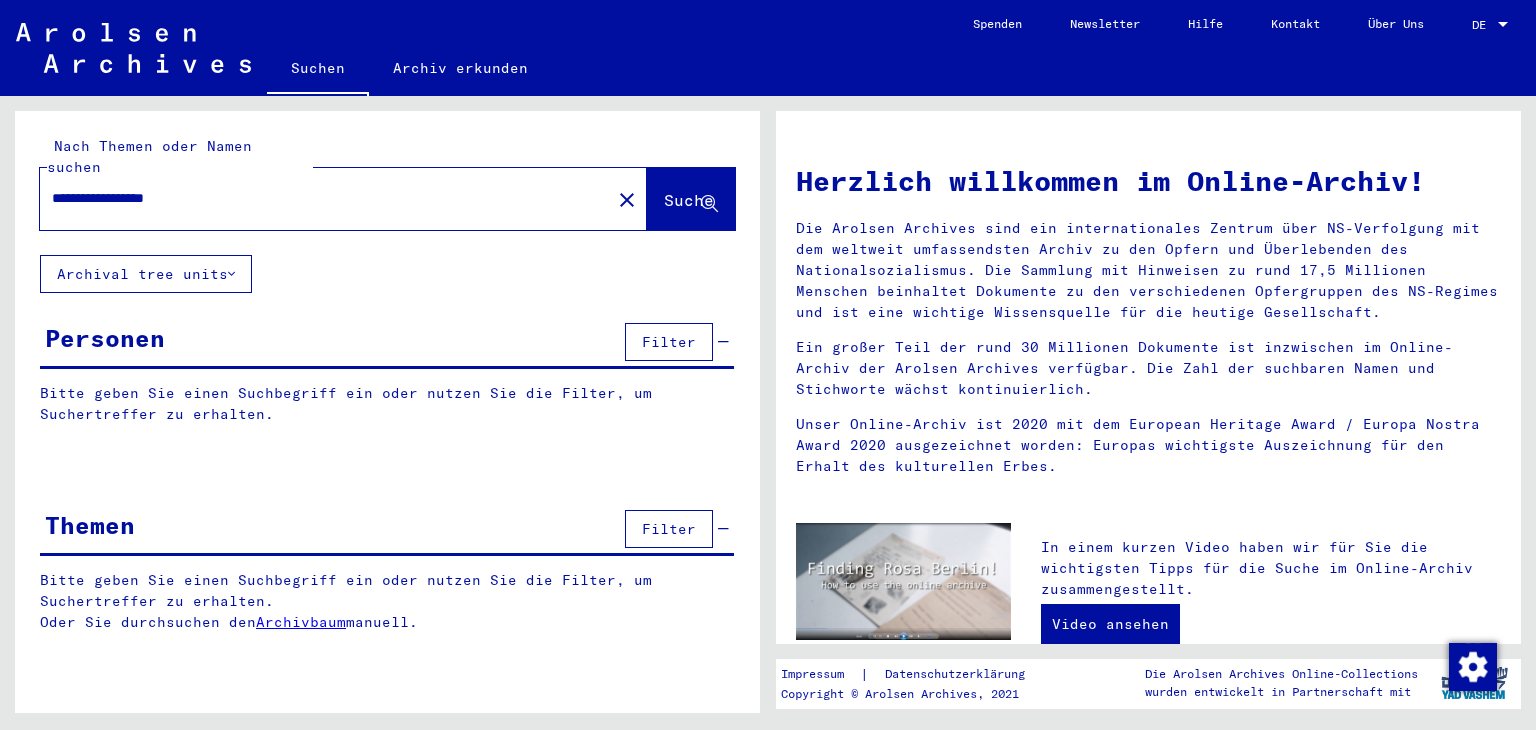 click on "Suche" 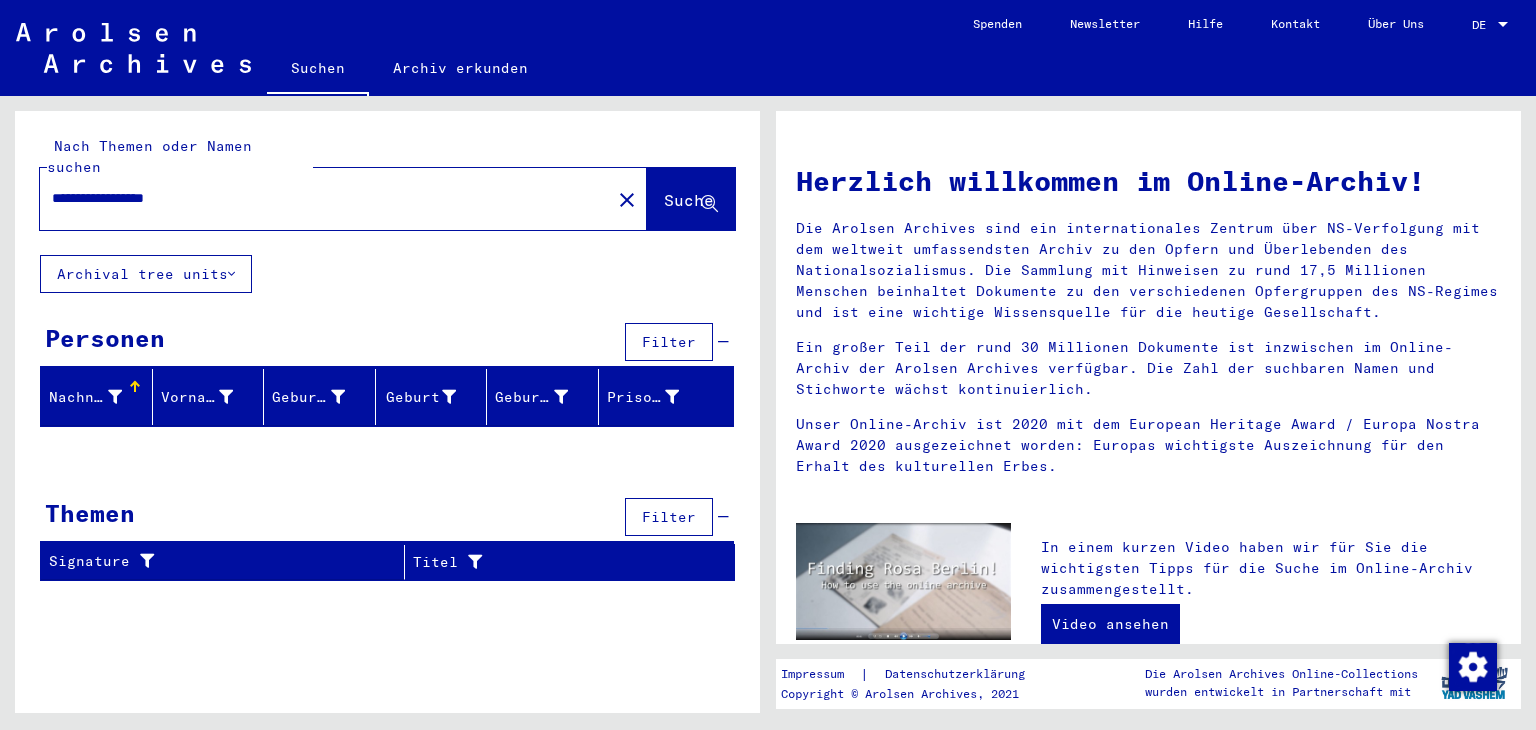 drag, startPoint x: 125, startPoint y: 182, endPoint x: 9, endPoint y: 176, distance: 116.15507 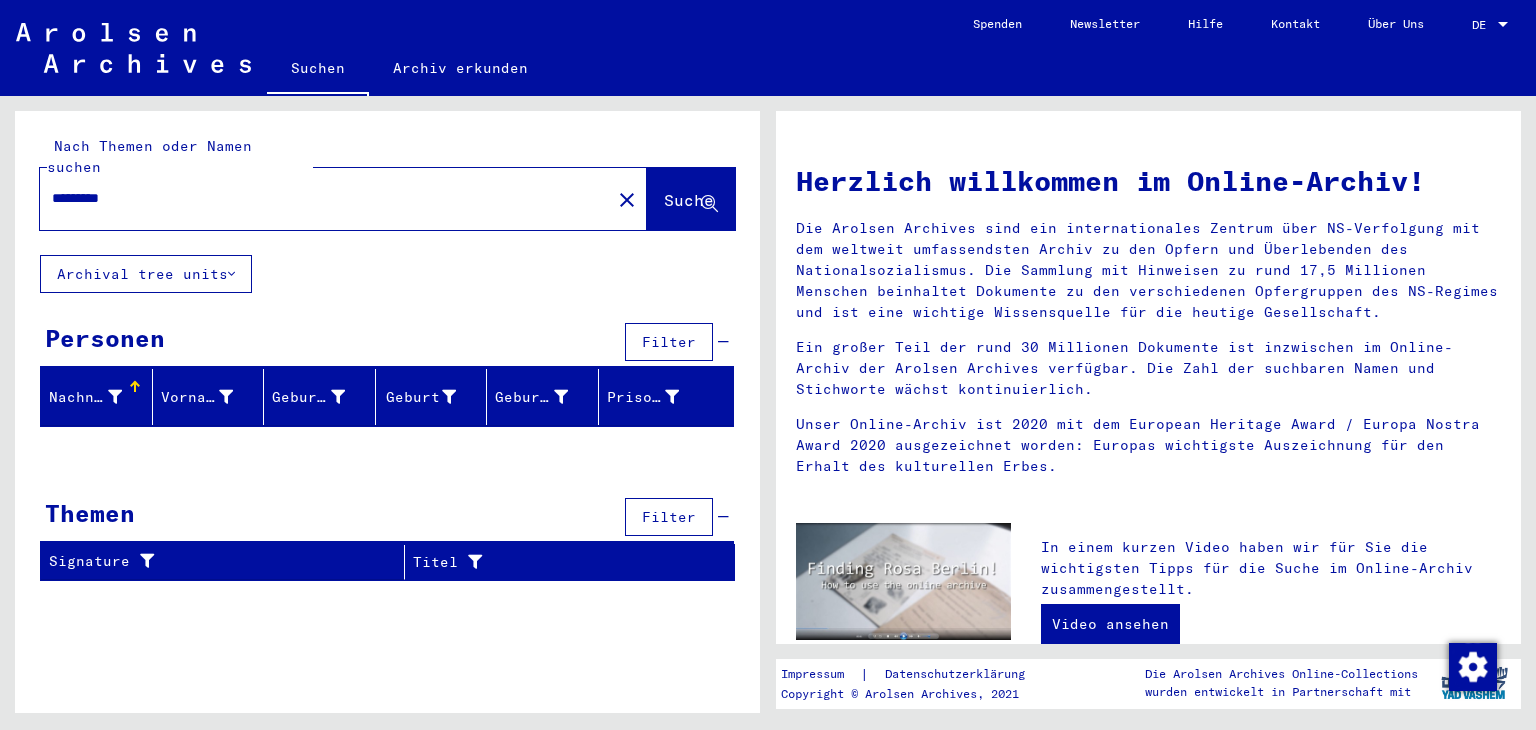 type on "*********" 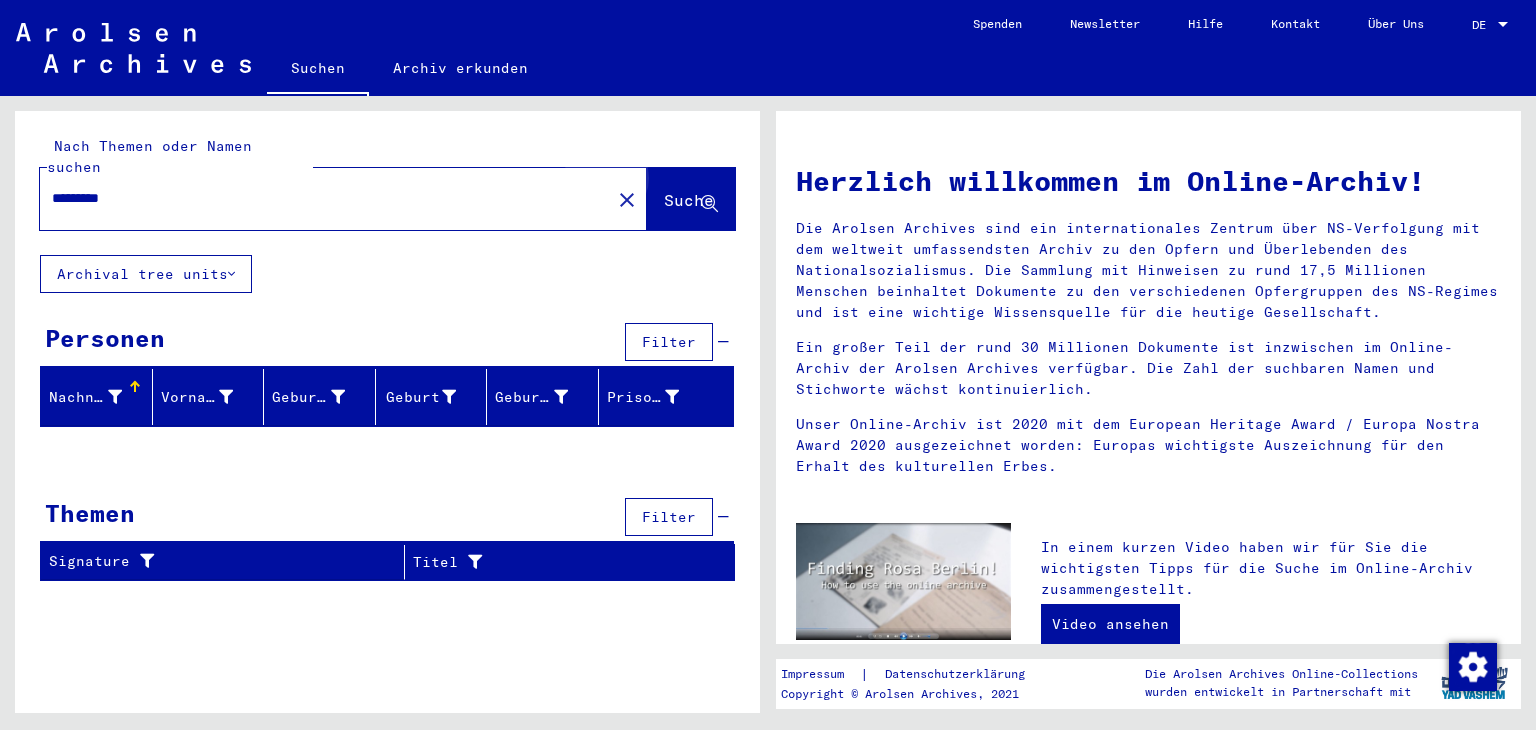 click on "Suche" 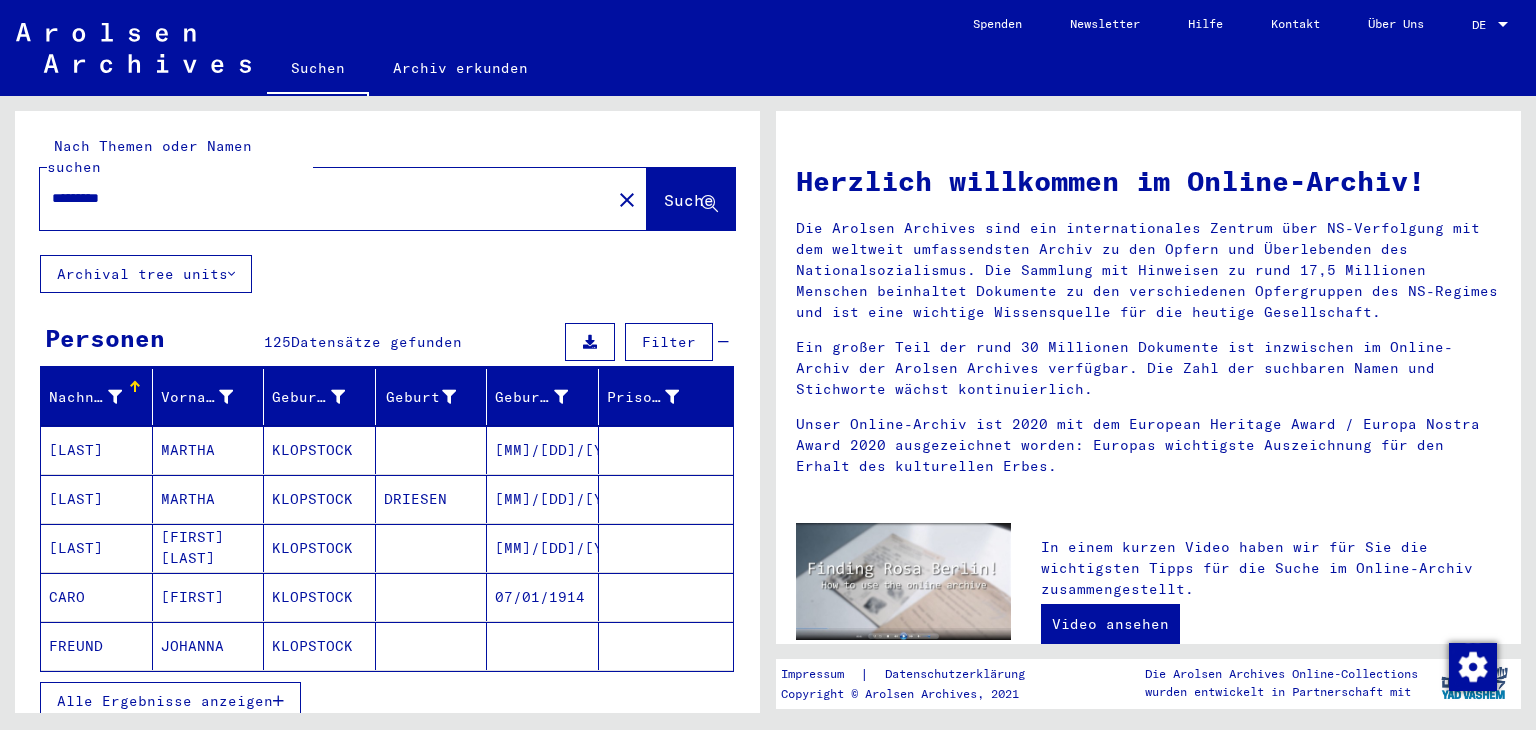 click on "KLOPSTOCK" at bounding box center [320, 499] 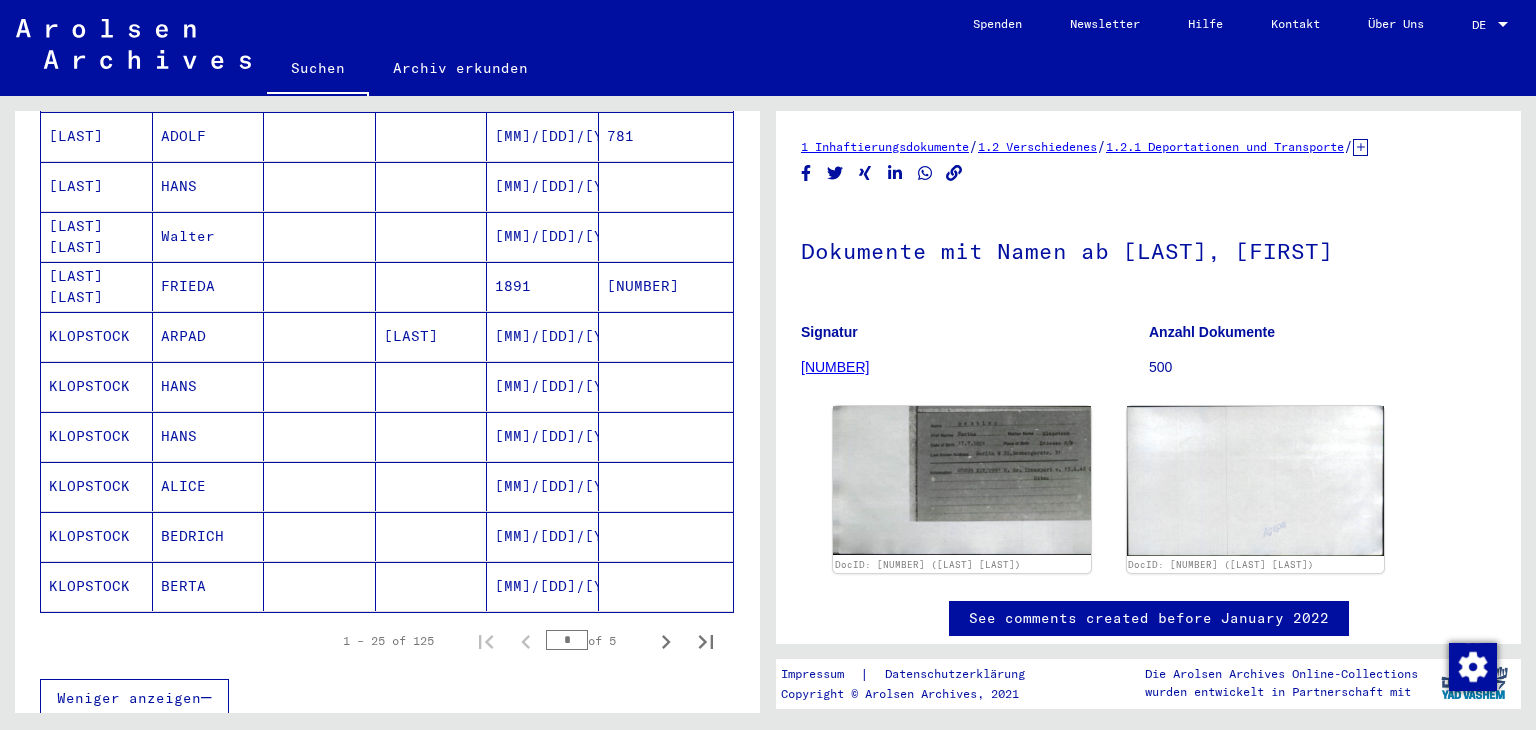 scroll, scrollTop: 1100, scrollLeft: 0, axis: vertical 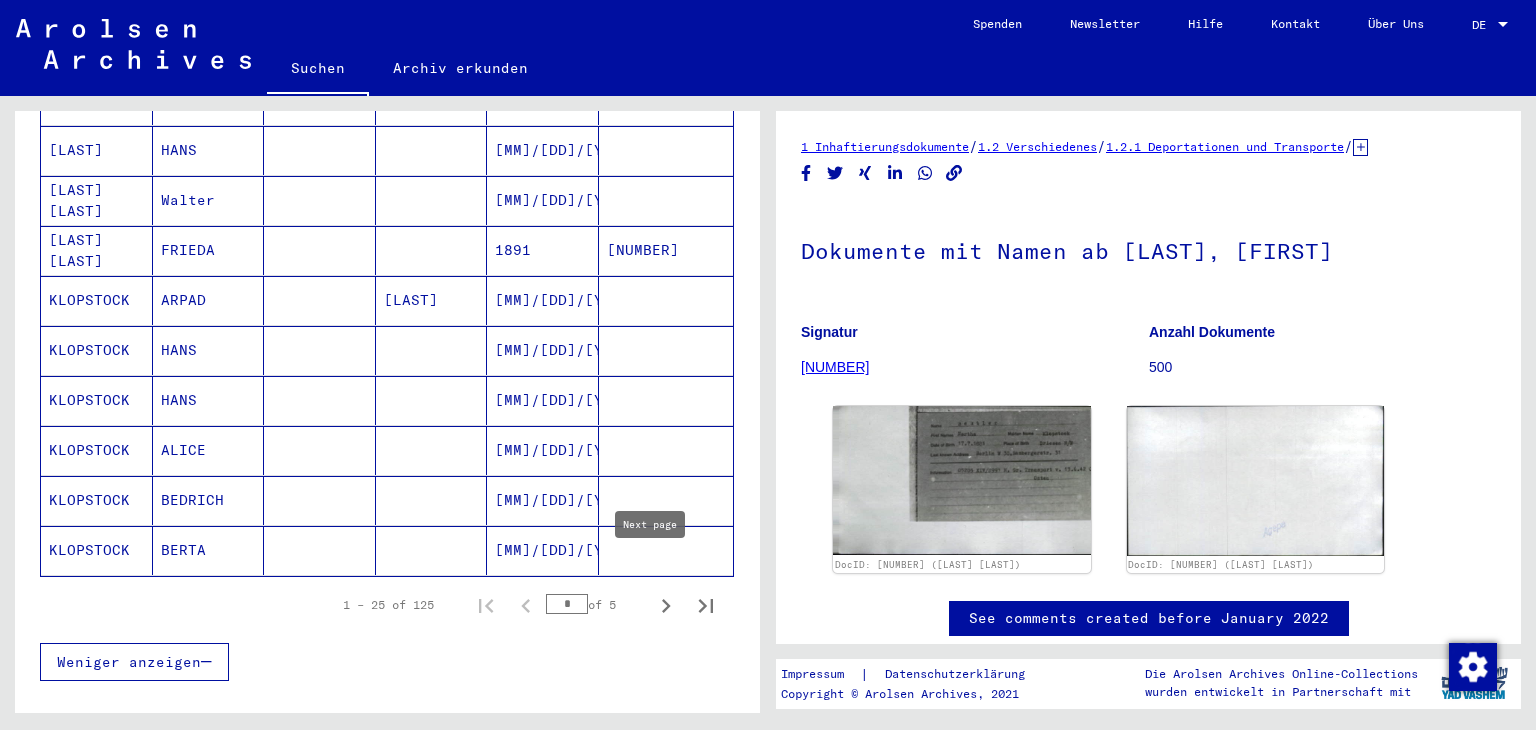 click 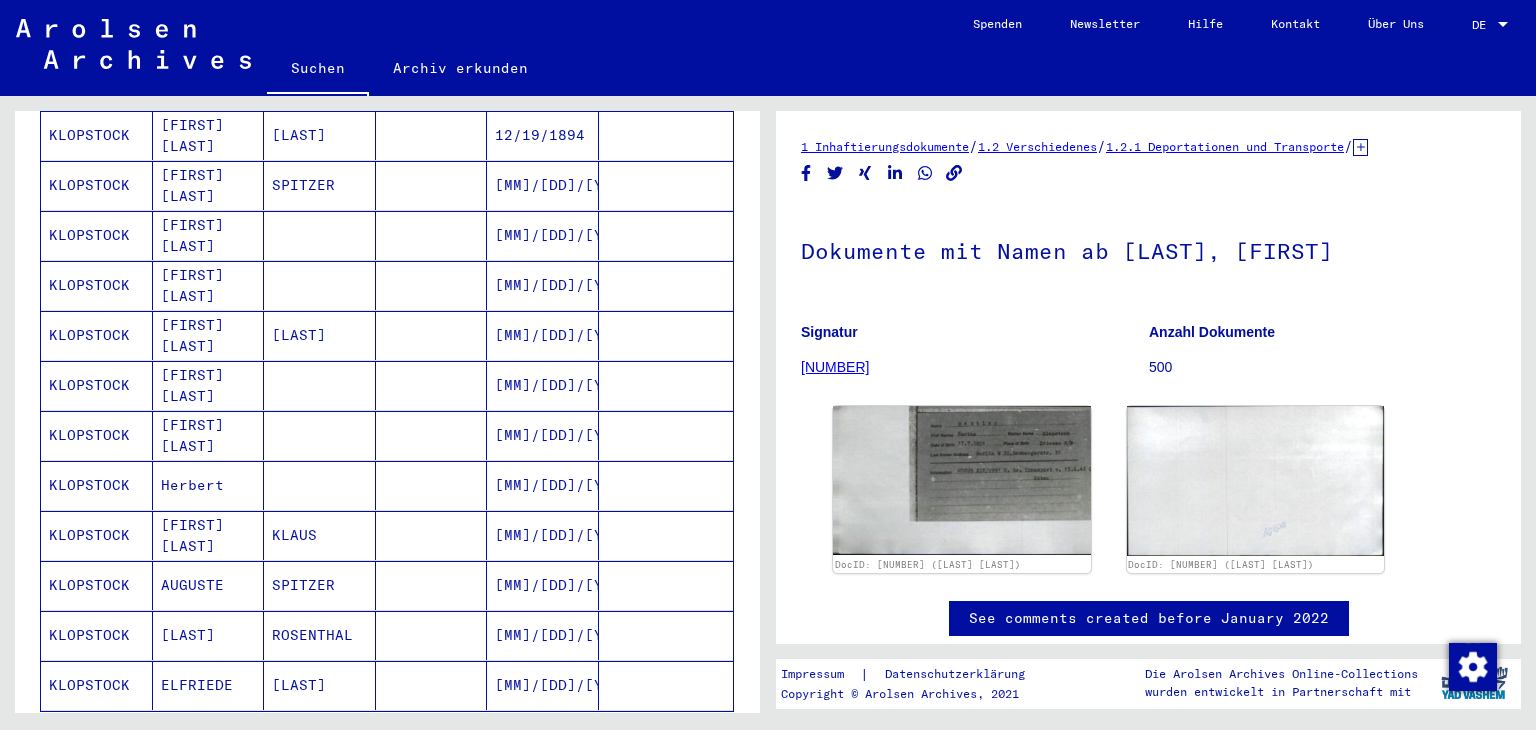 scroll, scrollTop: 1000, scrollLeft: 0, axis: vertical 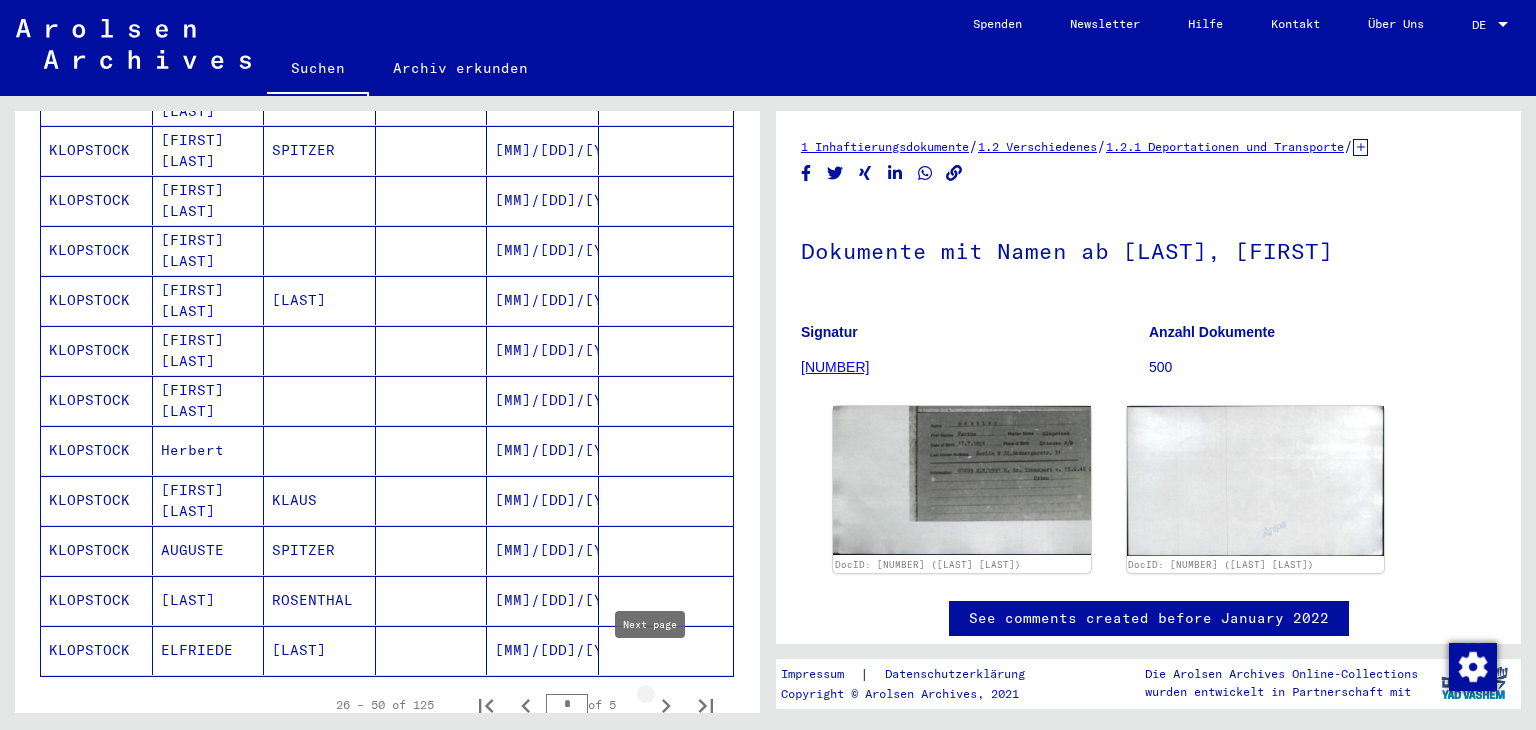 click 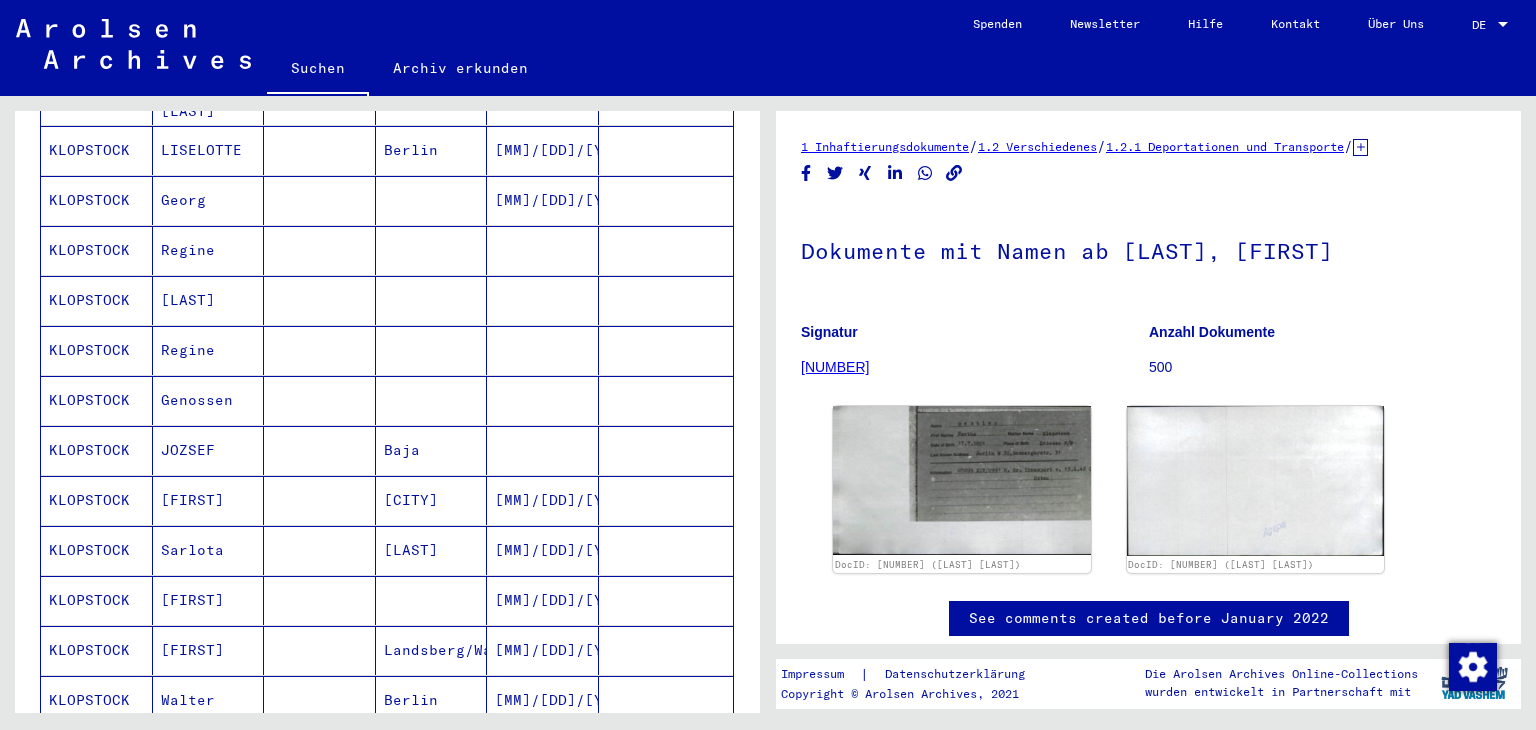 scroll, scrollTop: 1000, scrollLeft: 0, axis: vertical 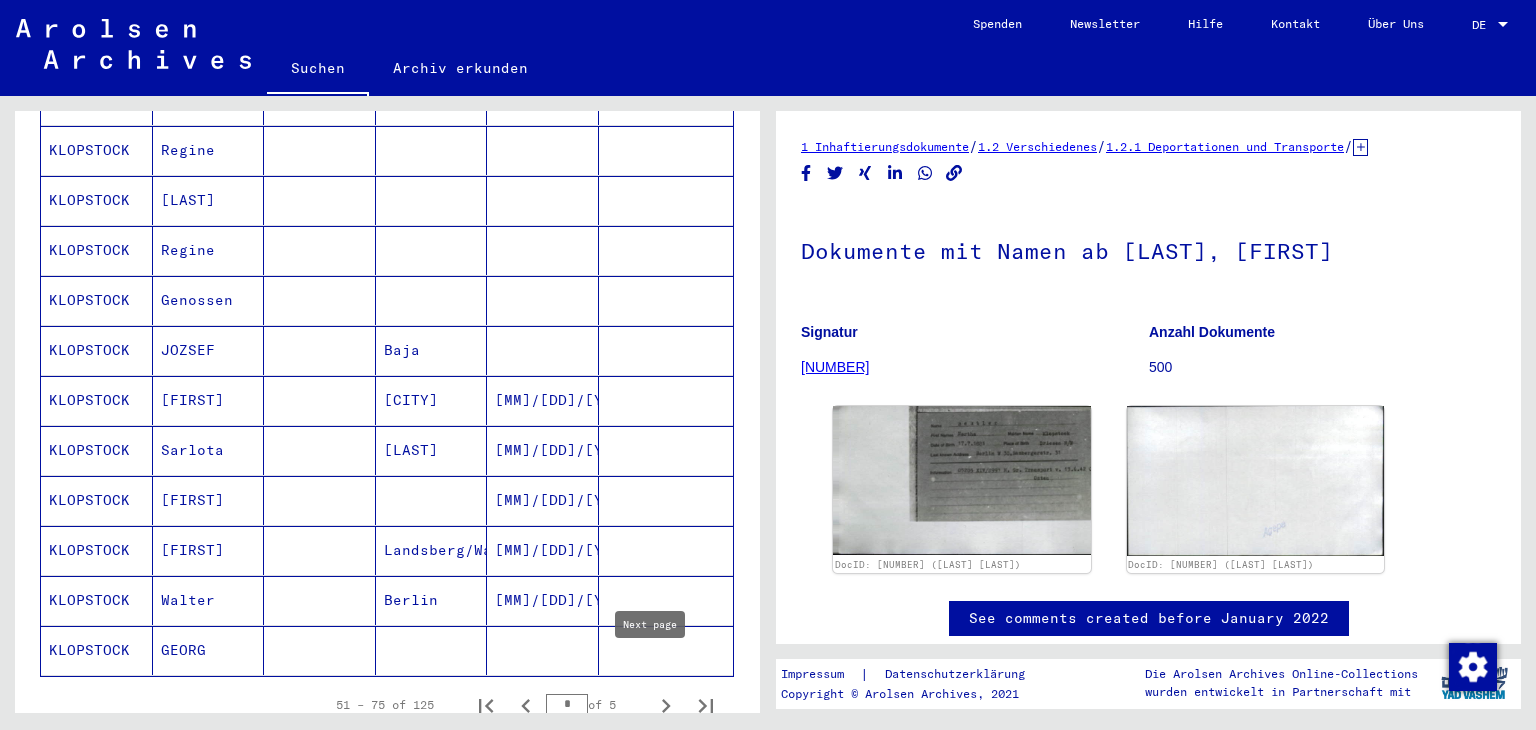 click 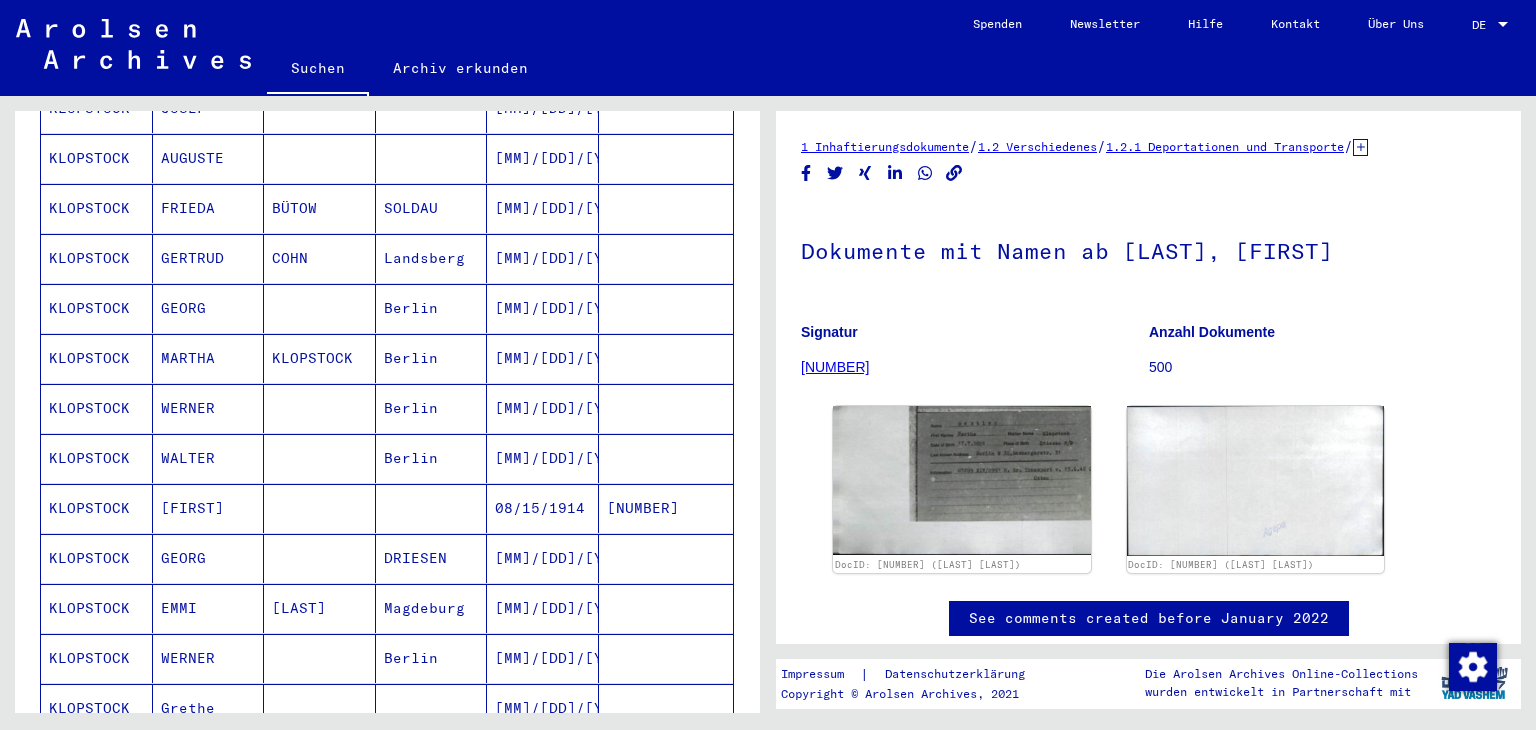 scroll, scrollTop: 600, scrollLeft: 0, axis: vertical 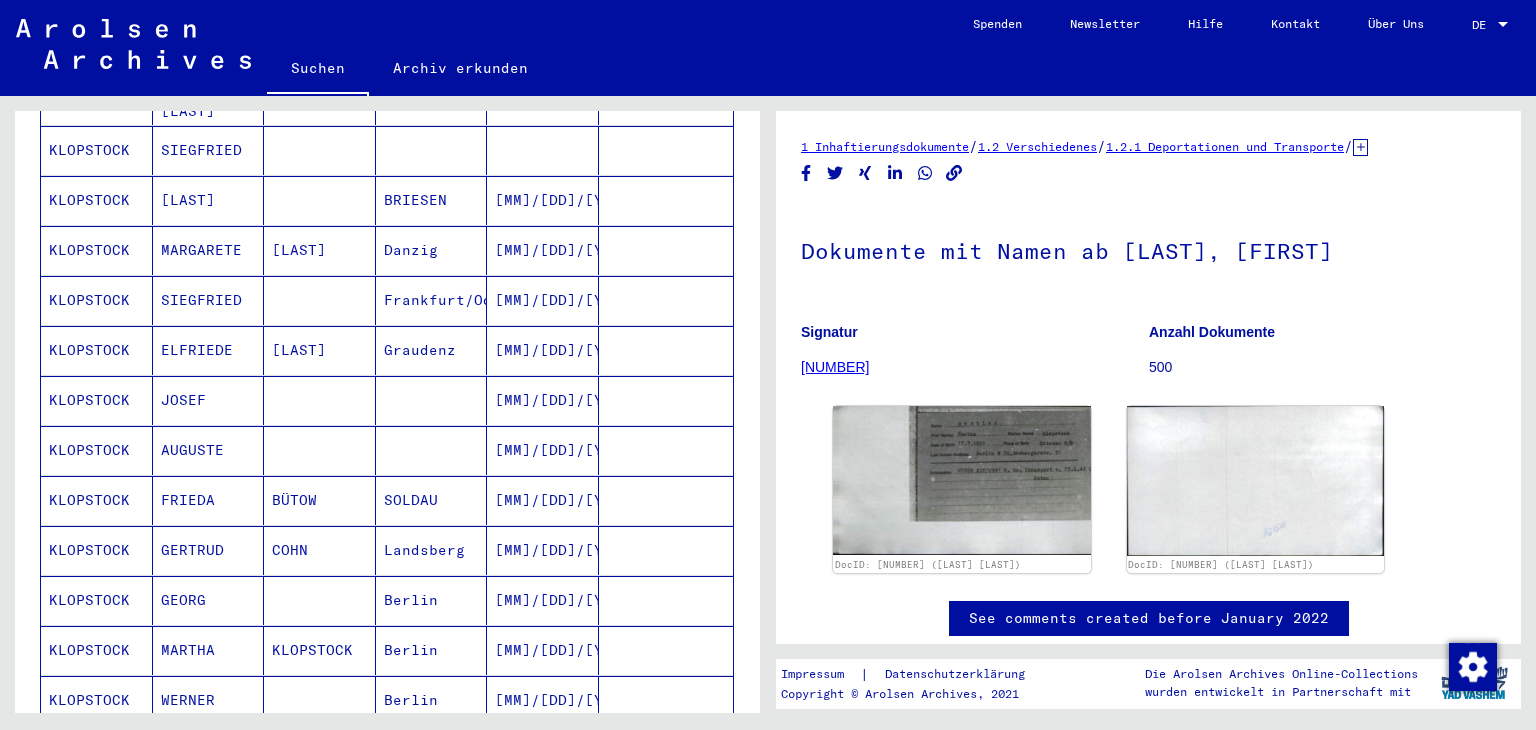 click on "MARTHA" at bounding box center [209, 700] 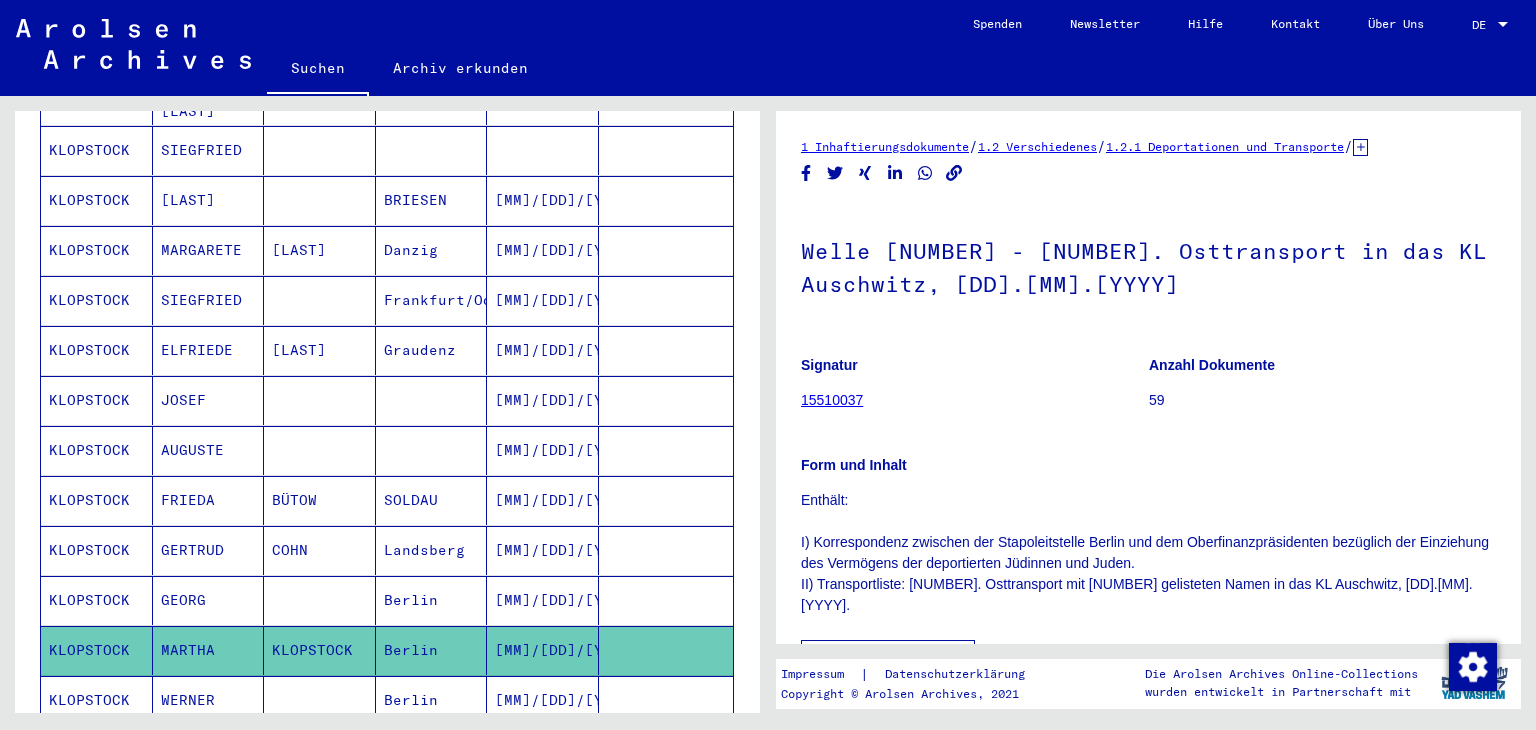 scroll, scrollTop: 0, scrollLeft: 0, axis: both 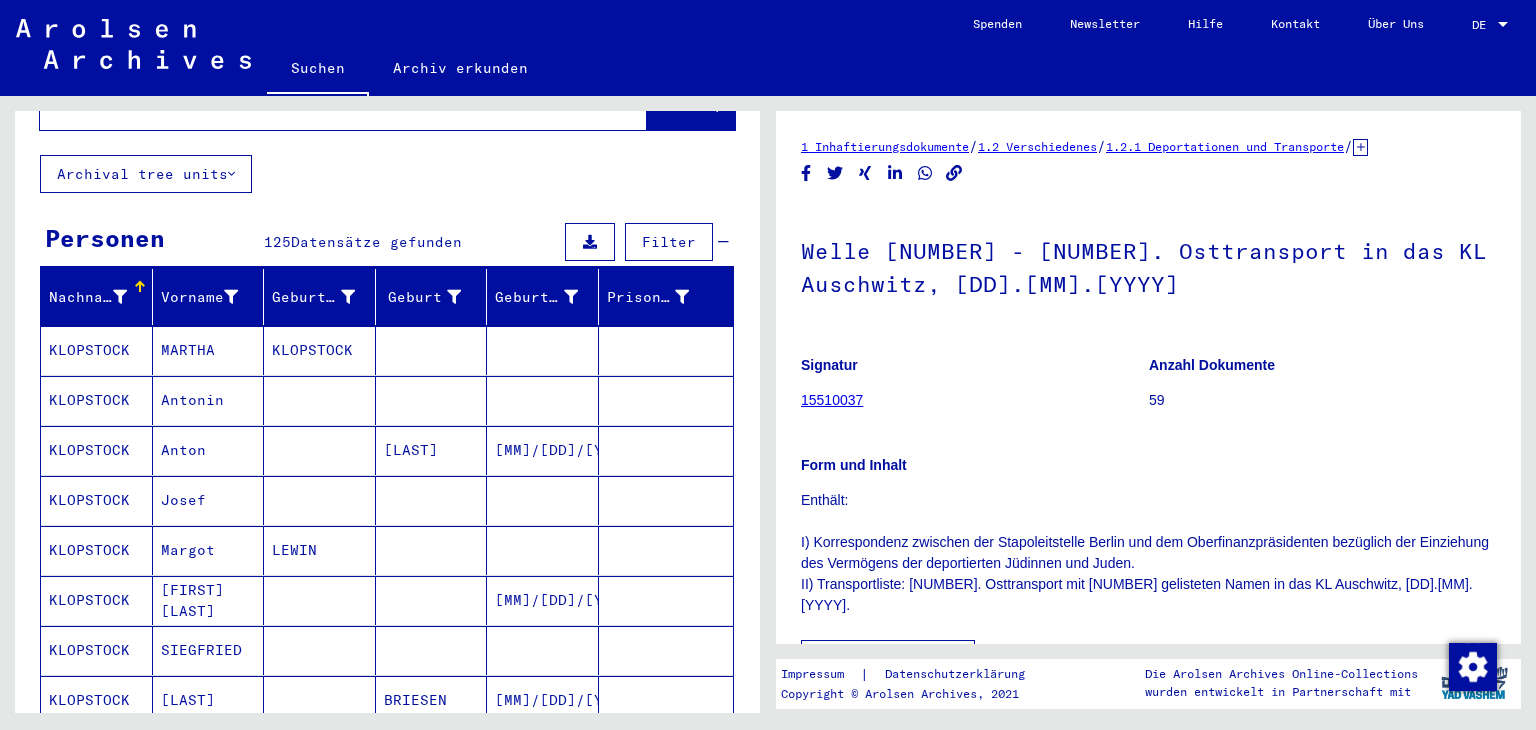 click on "MARTHA" at bounding box center (209, 400) 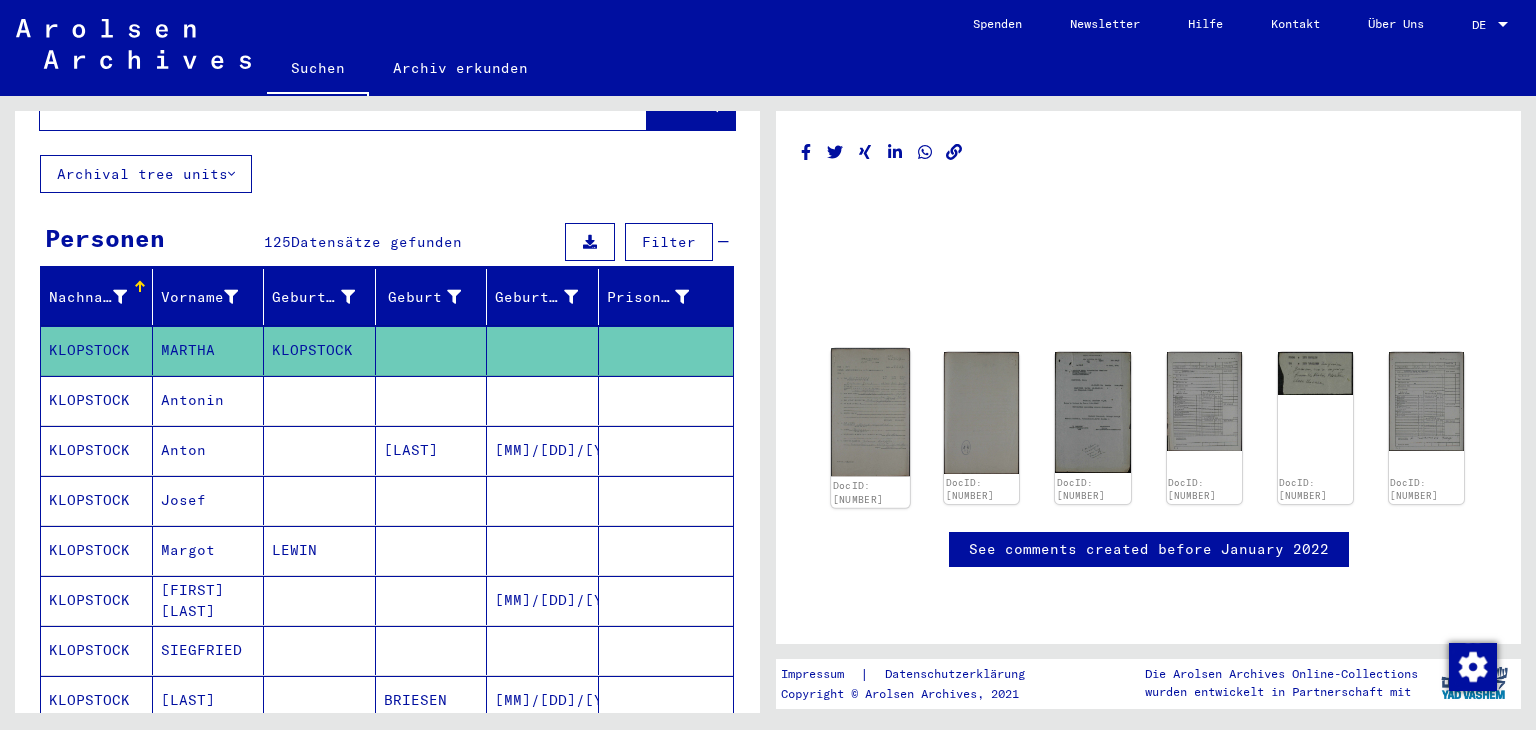 click 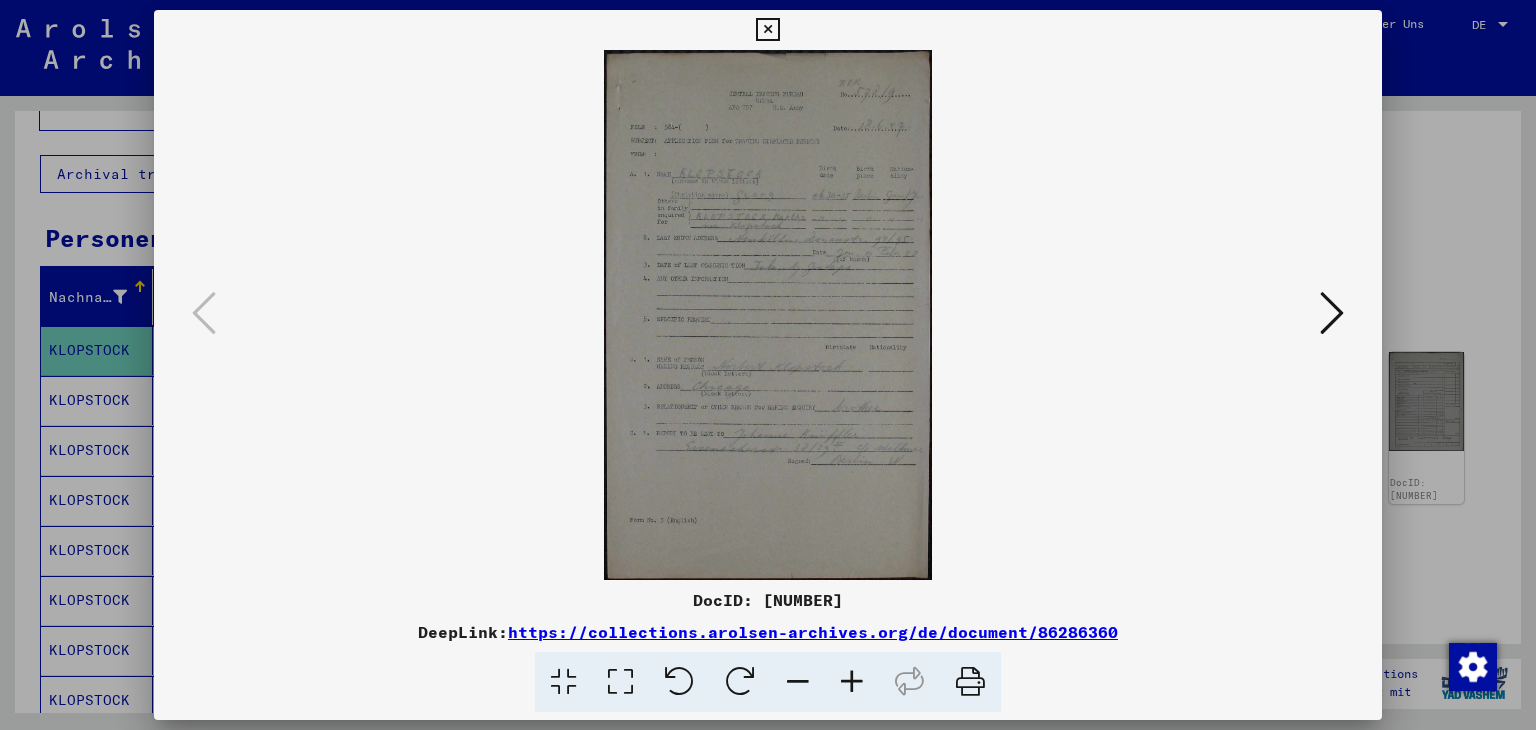 click at bounding box center [768, 315] 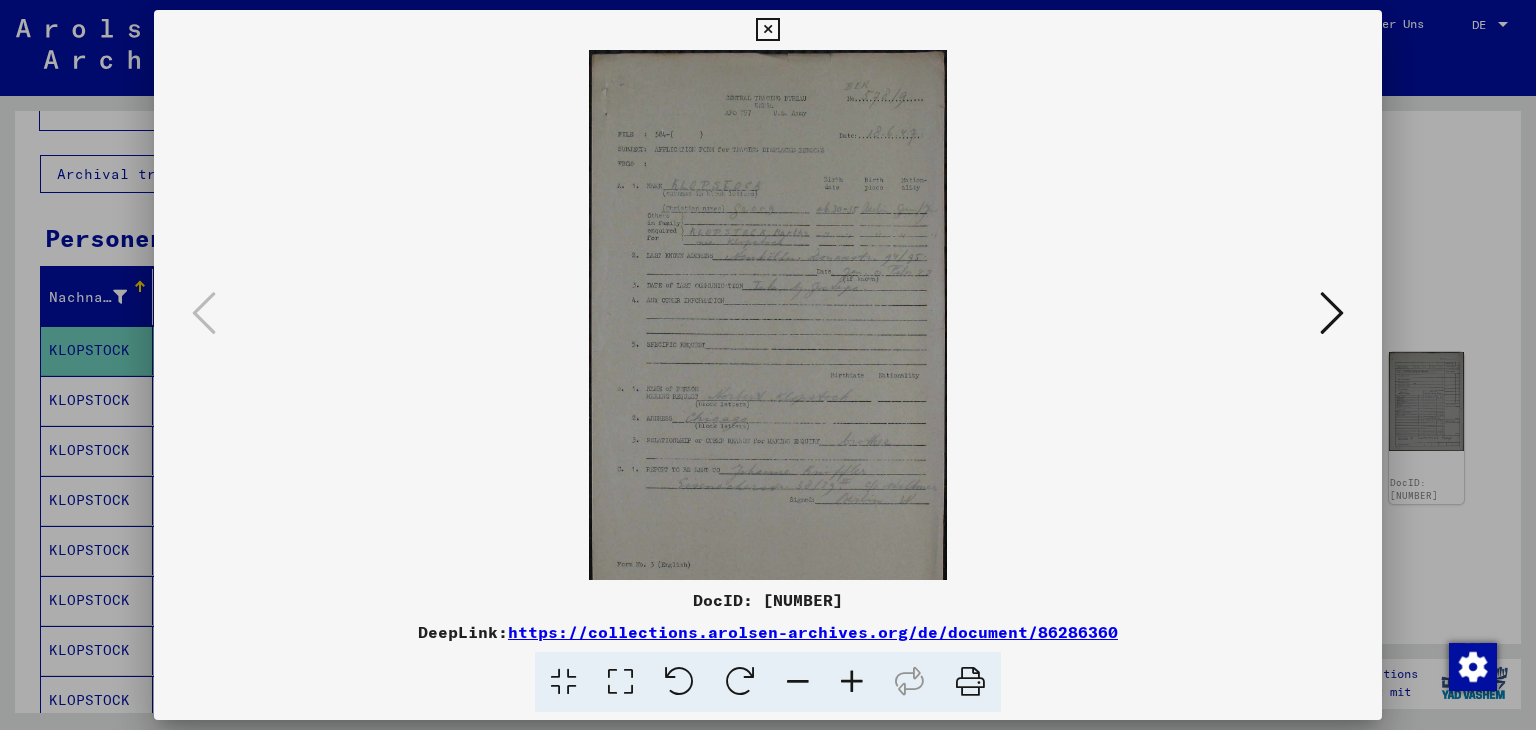 click at bounding box center (852, 682) 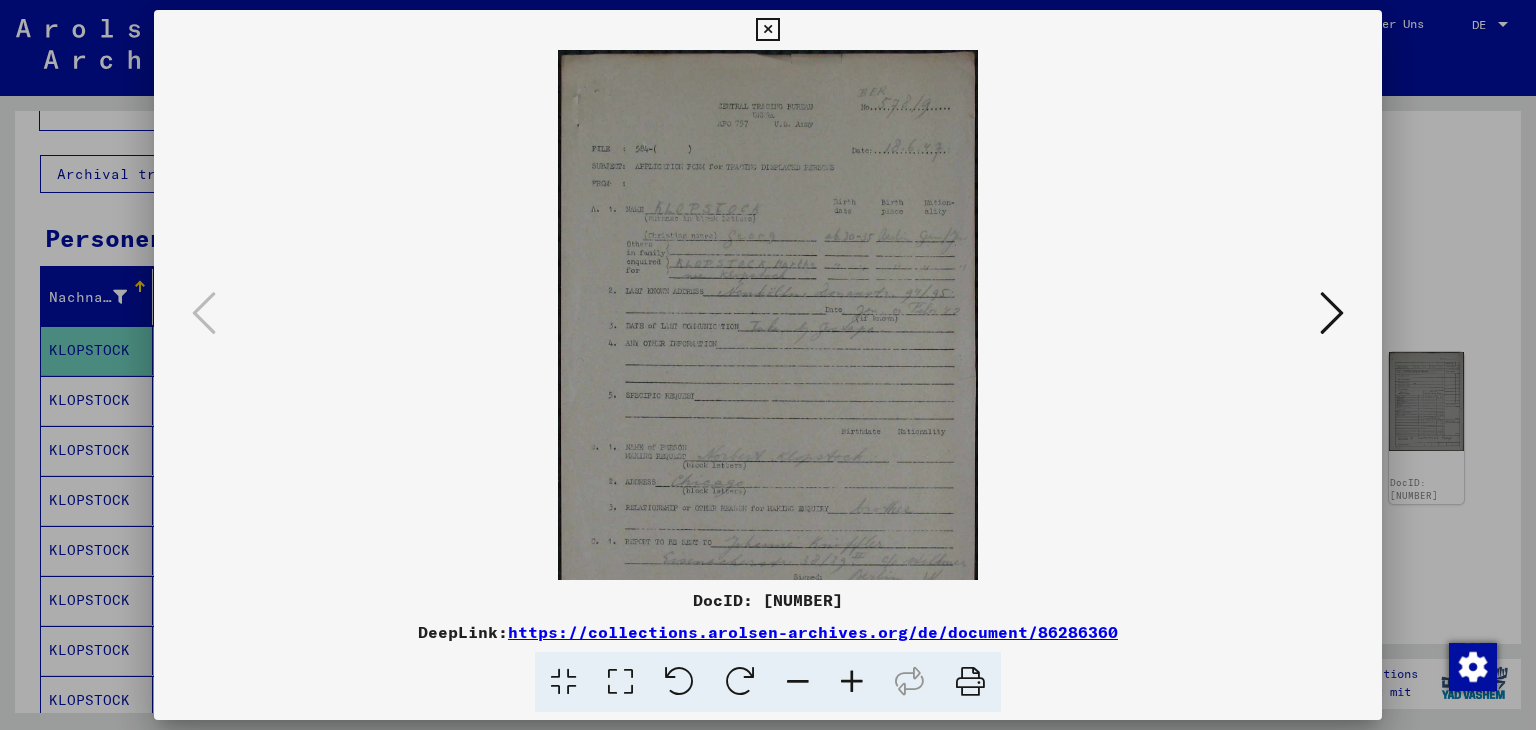click at bounding box center [852, 682] 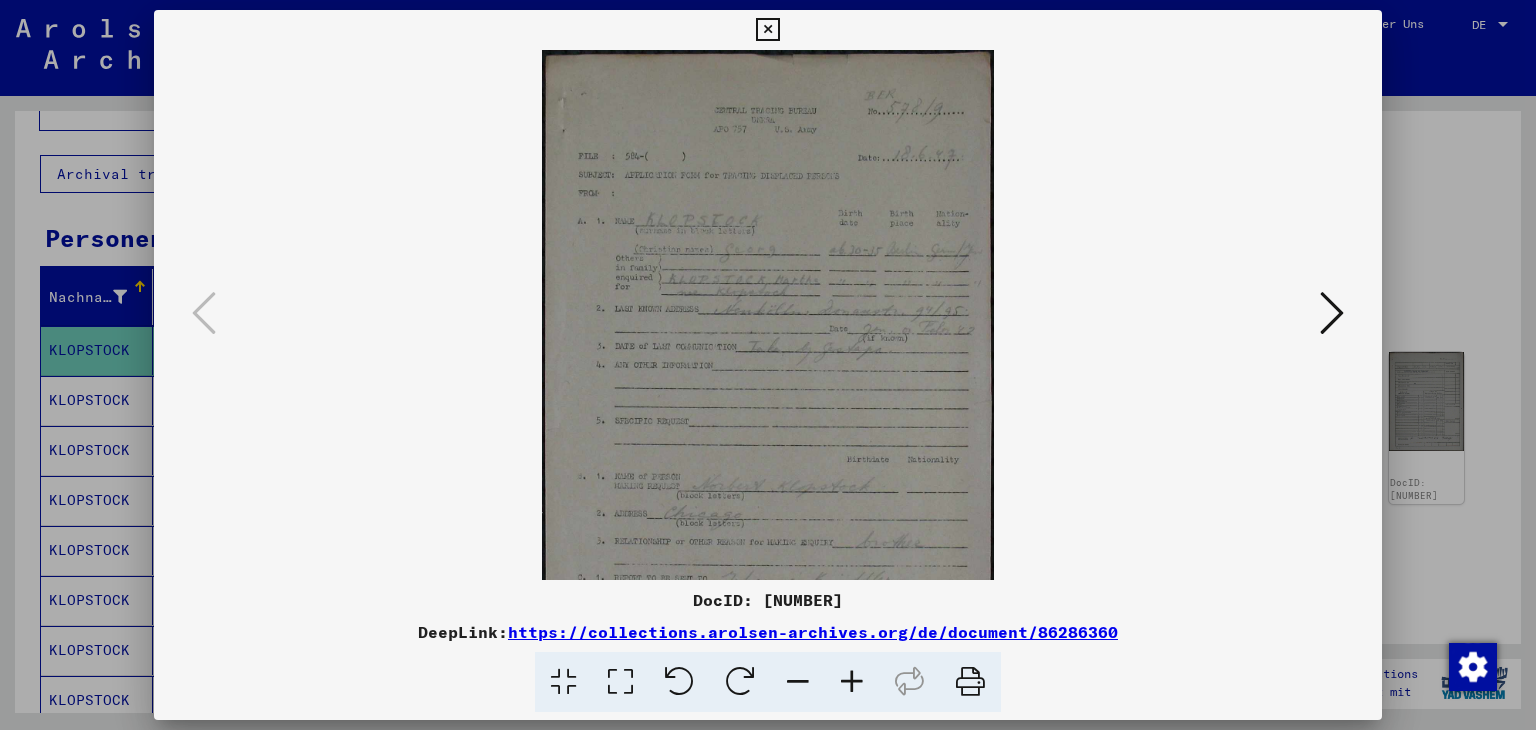 click at bounding box center (852, 682) 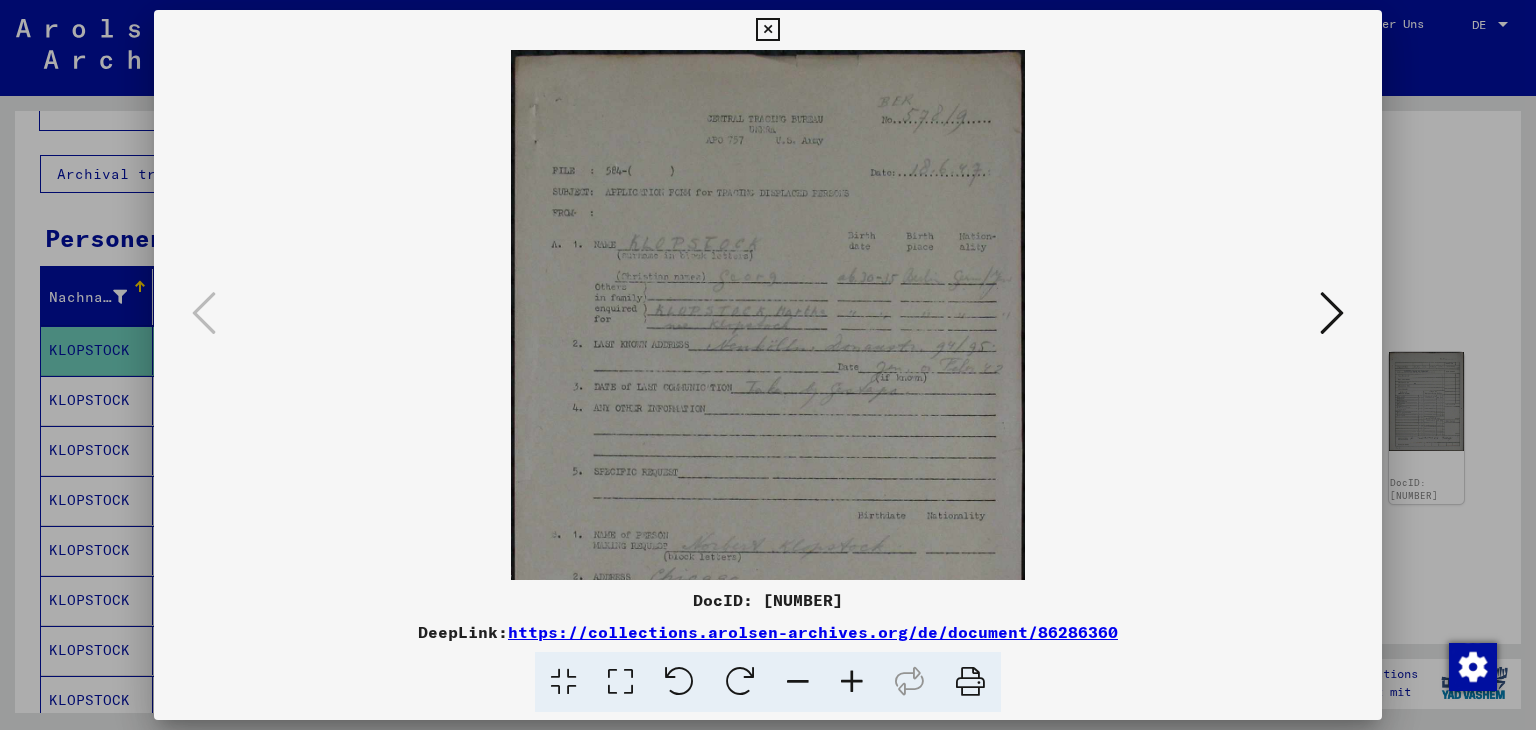 click at bounding box center (852, 682) 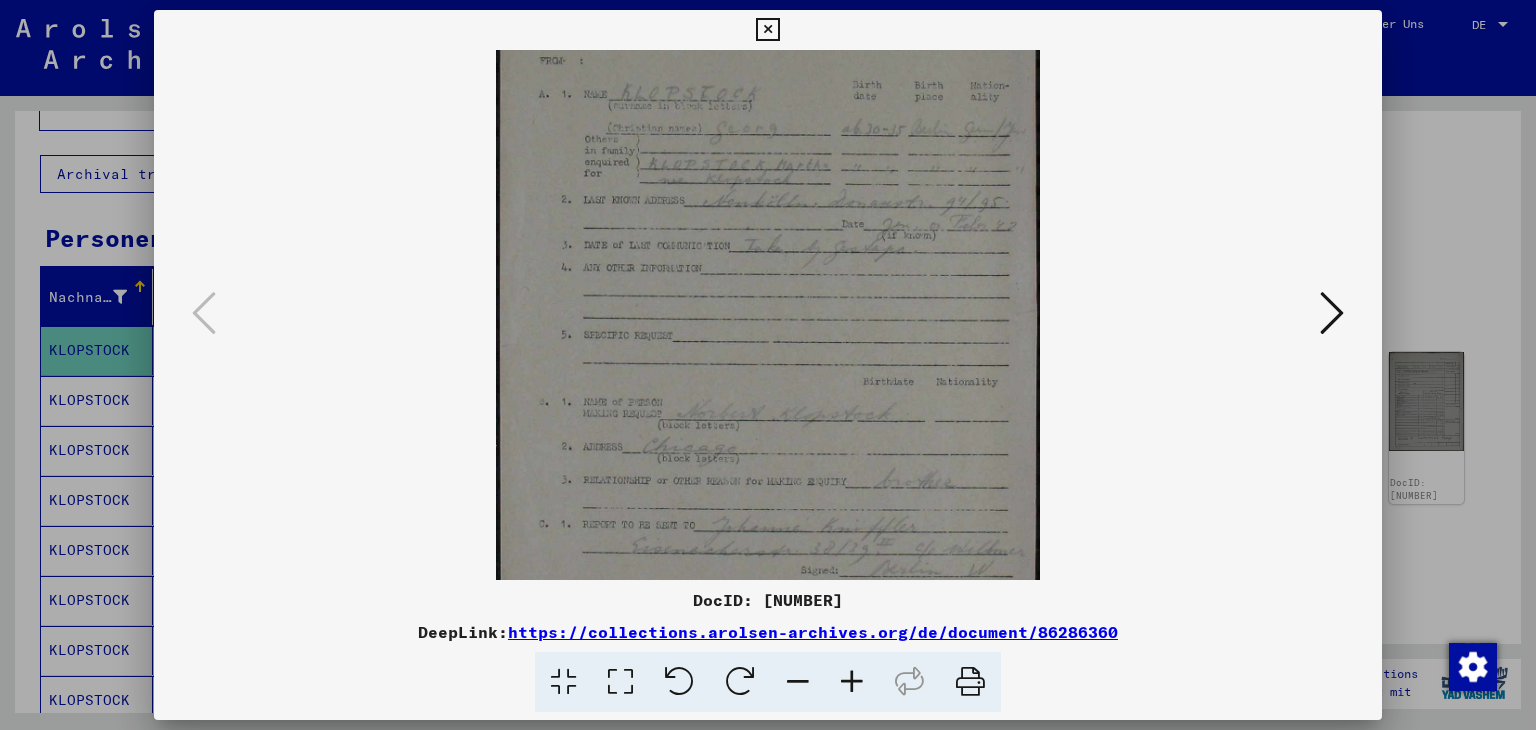 scroll, scrollTop: 163, scrollLeft: 0, axis: vertical 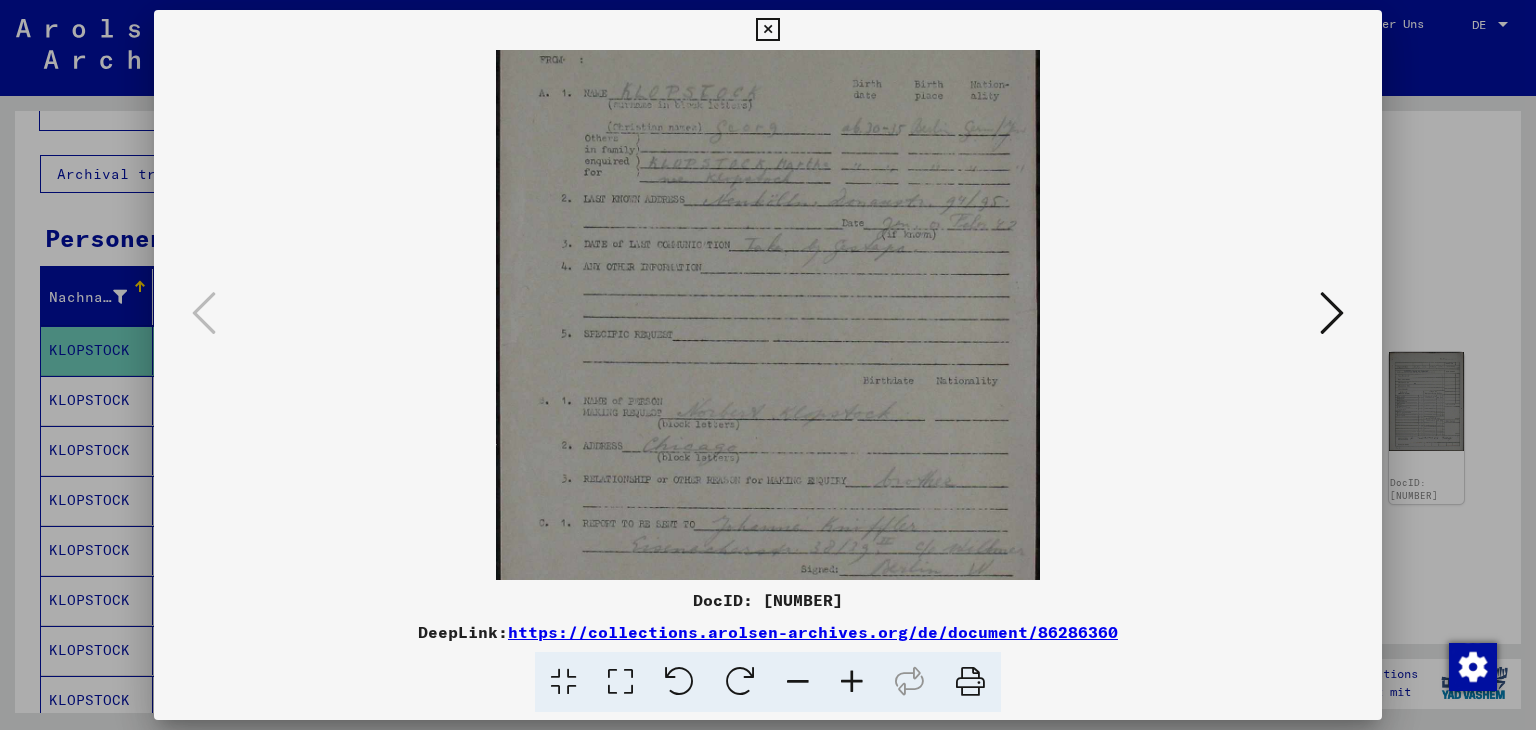 drag, startPoint x: 748, startPoint y: 514, endPoint x: 776, endPoint y: 352, distance: 164.40195 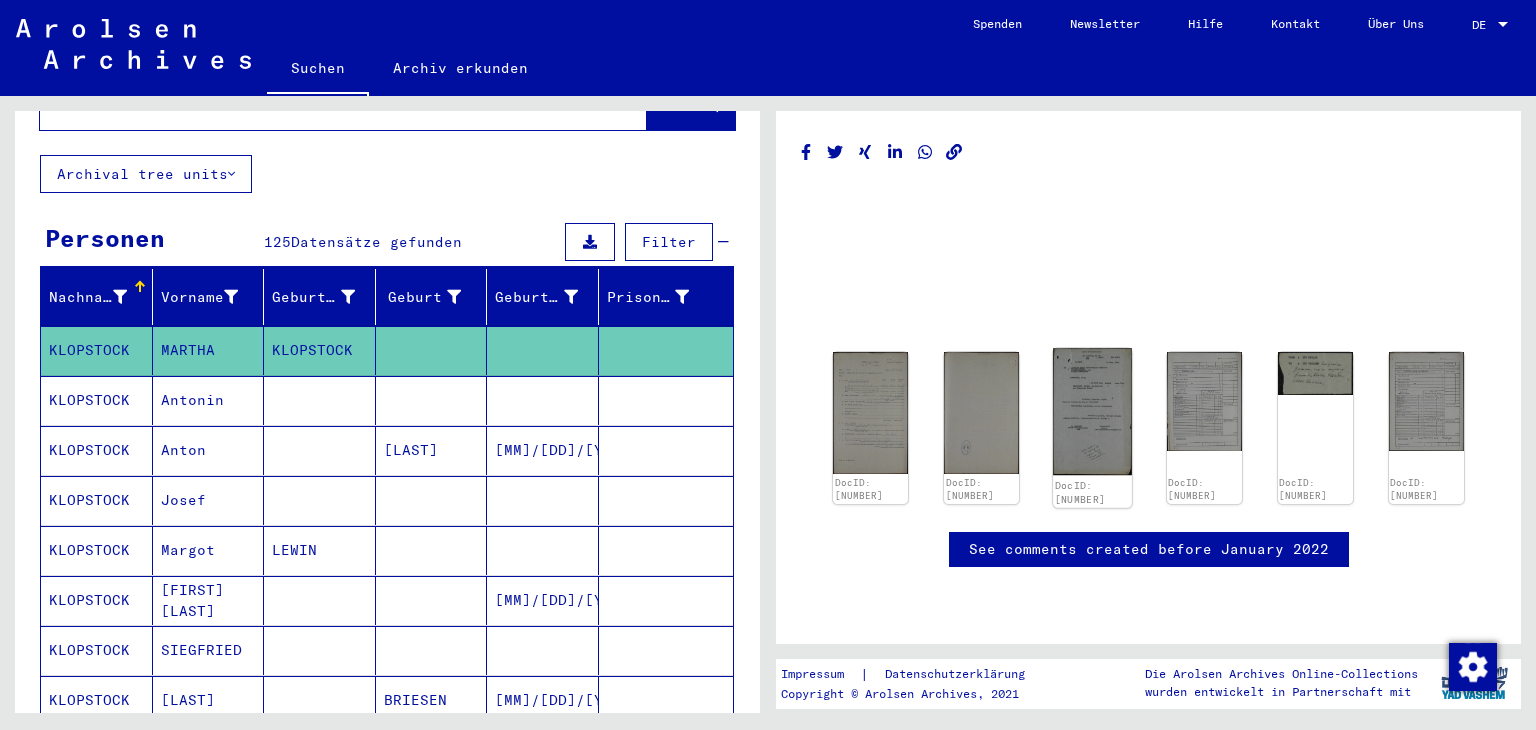 click 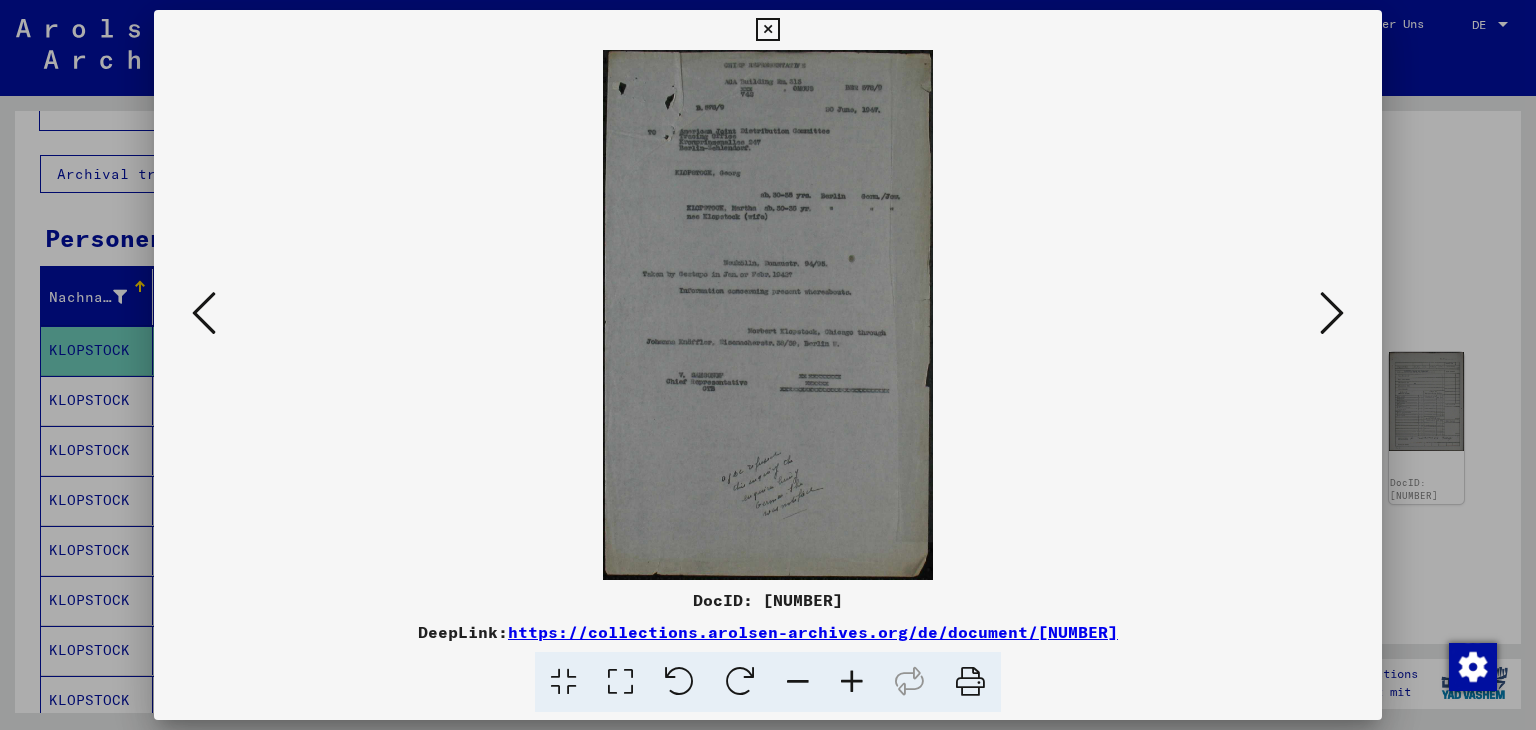 click at bounding box center [852, 682] 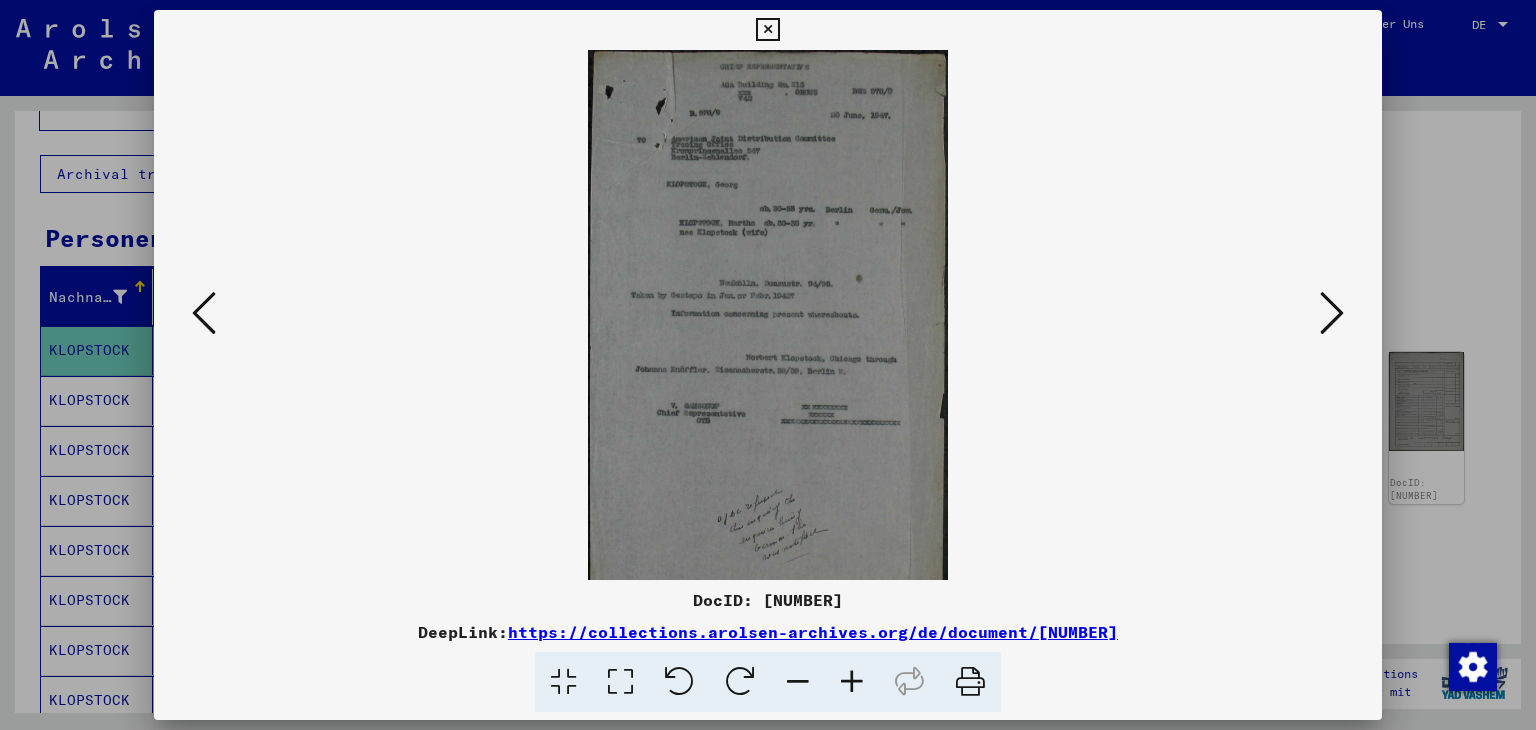 click at bounding box center (852, 682) 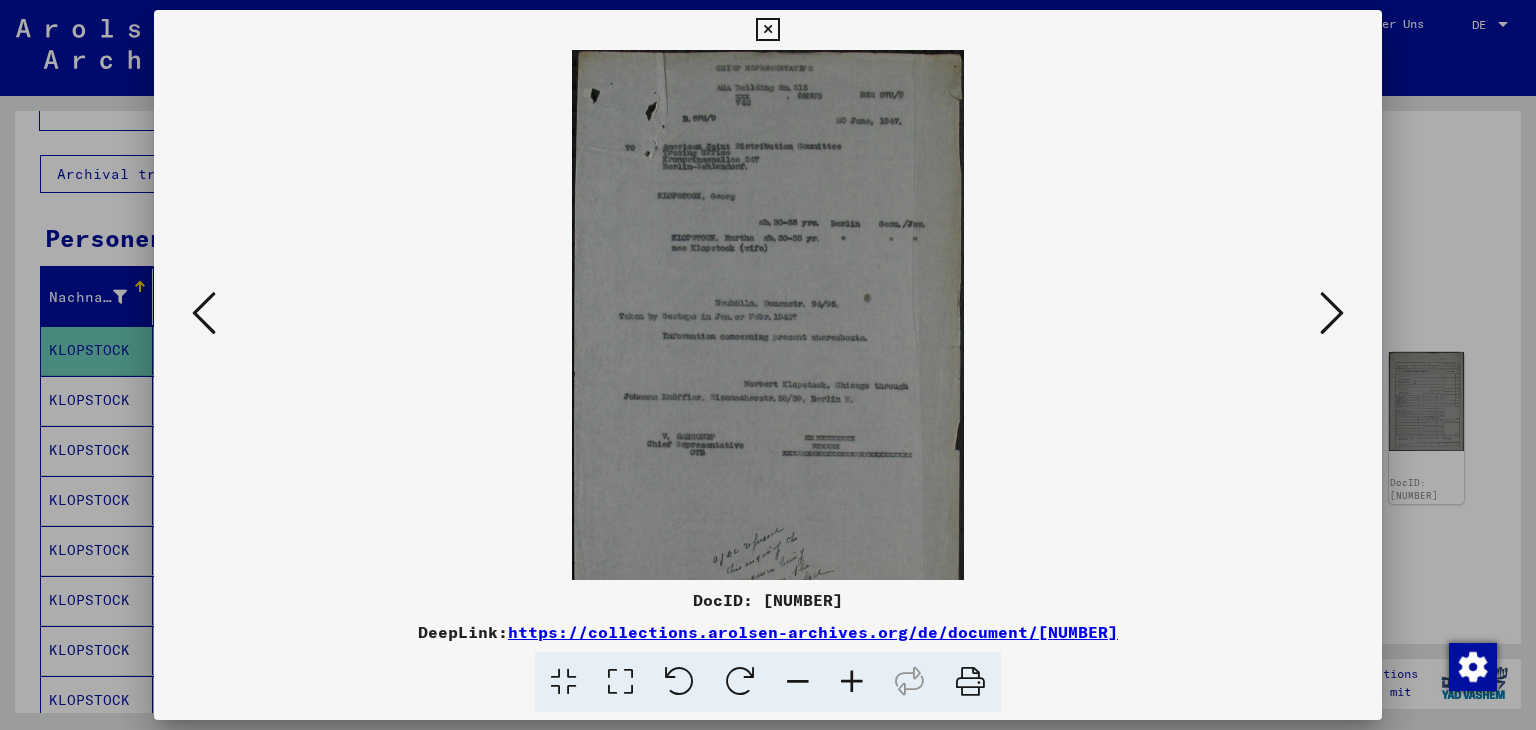 click at bounding box center (852, 682) 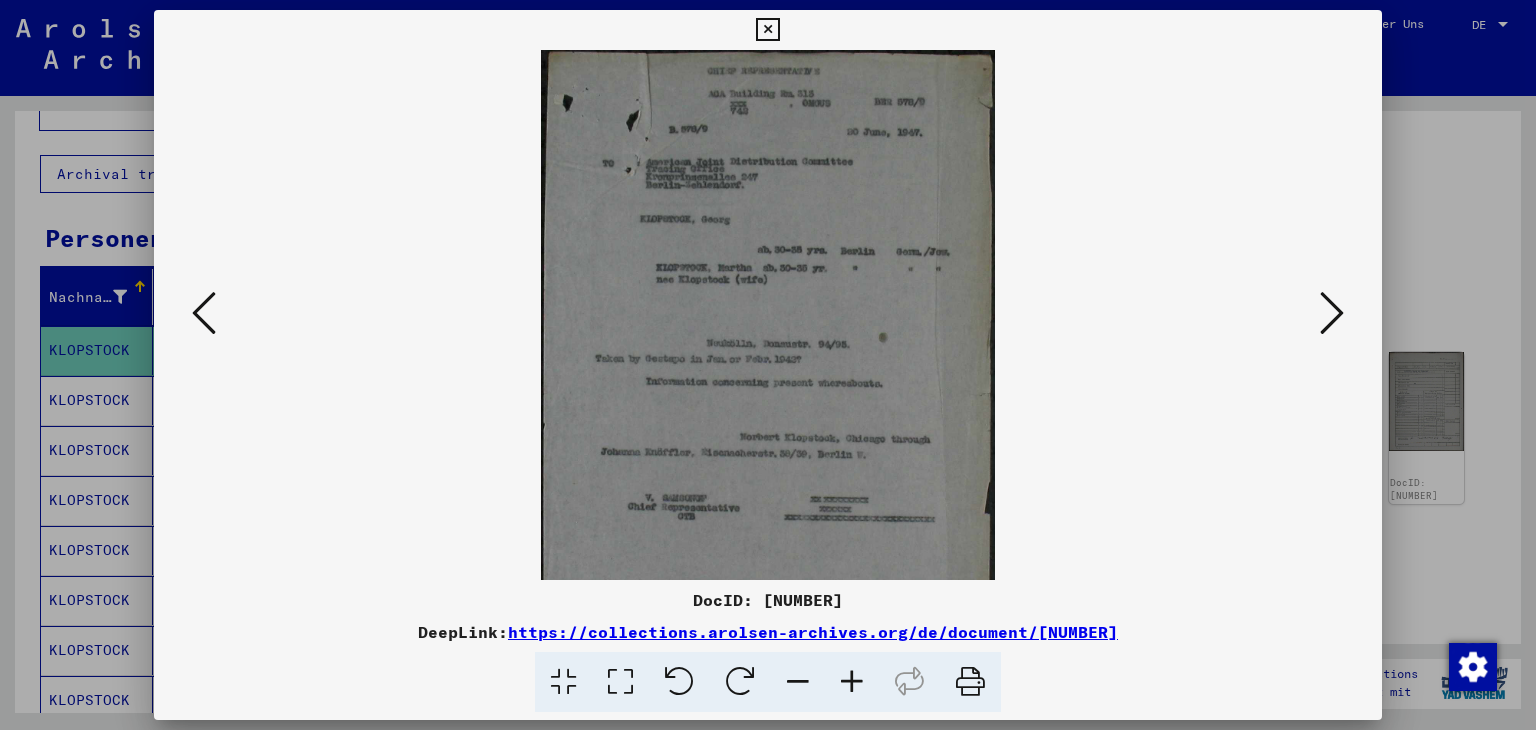click at bounding box center [852, 682] 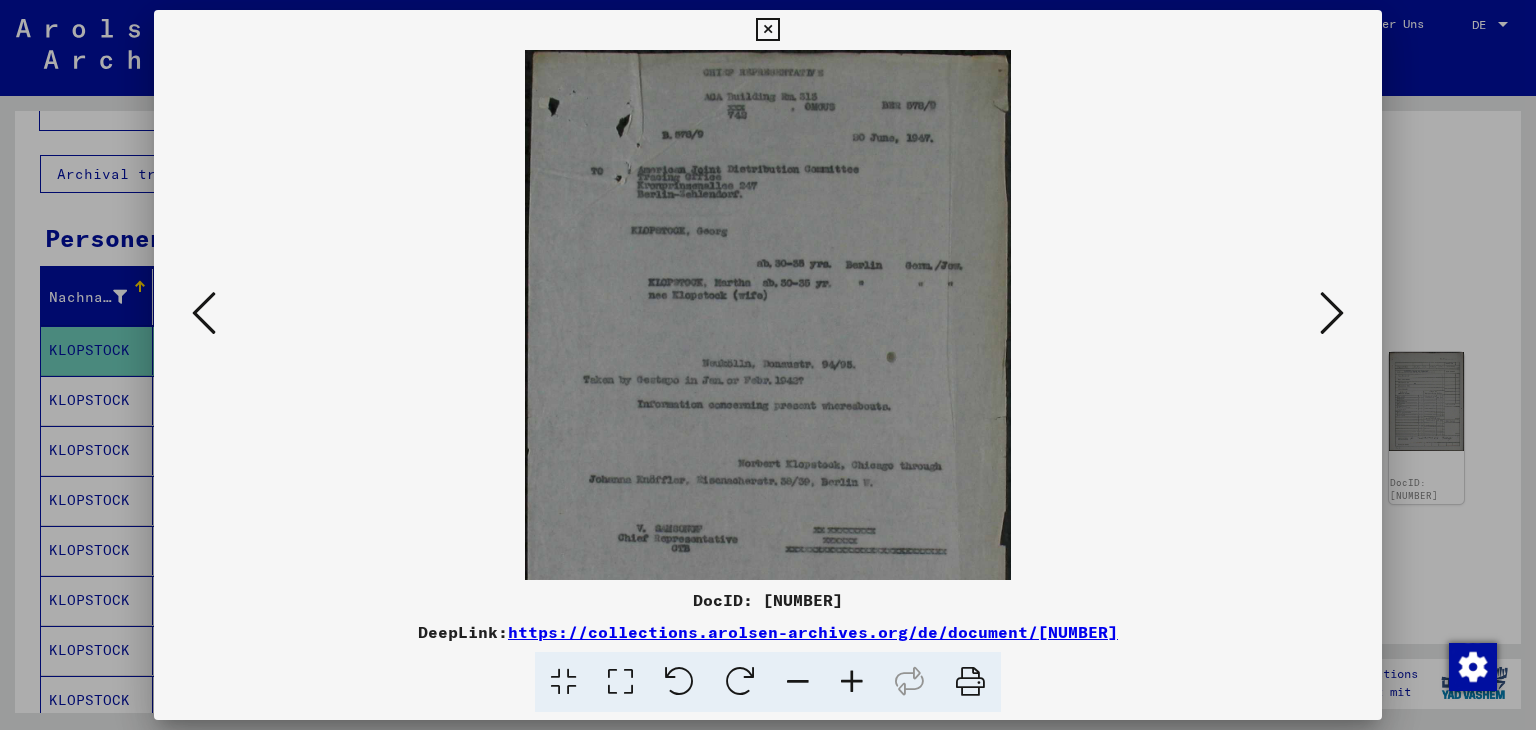 click at bounding box center (852, 682) 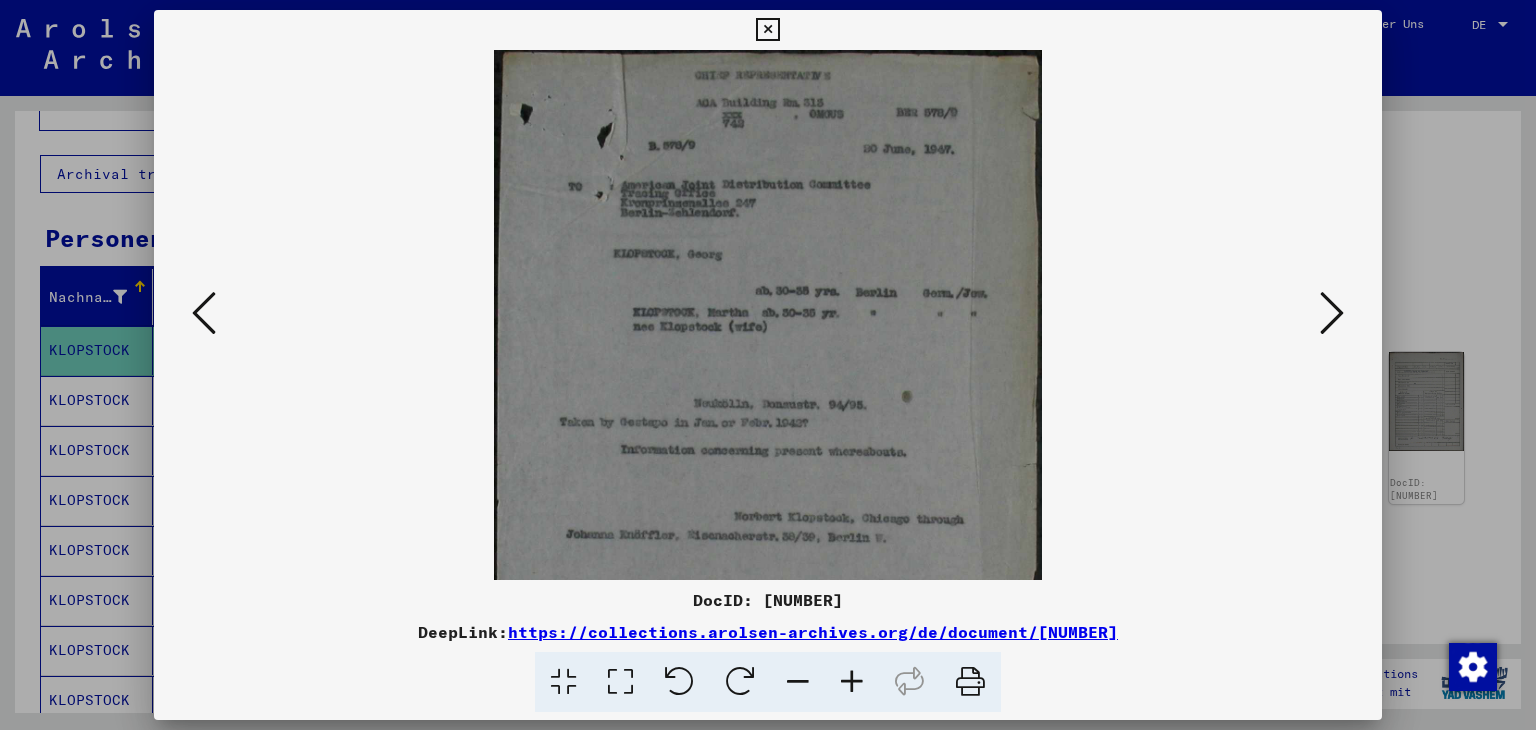 click at bounding box center (852, 682) 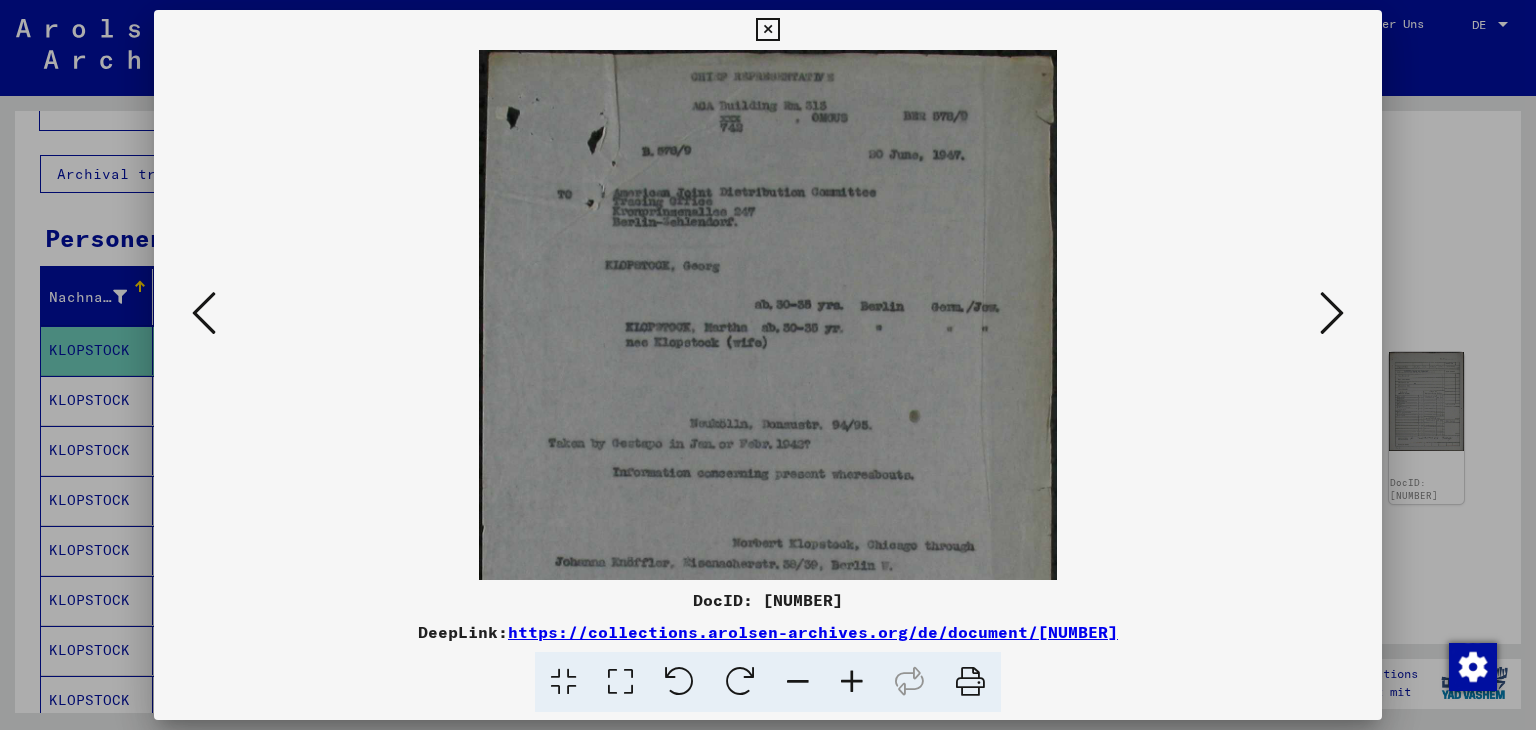 click at bounding box center (852, 682) 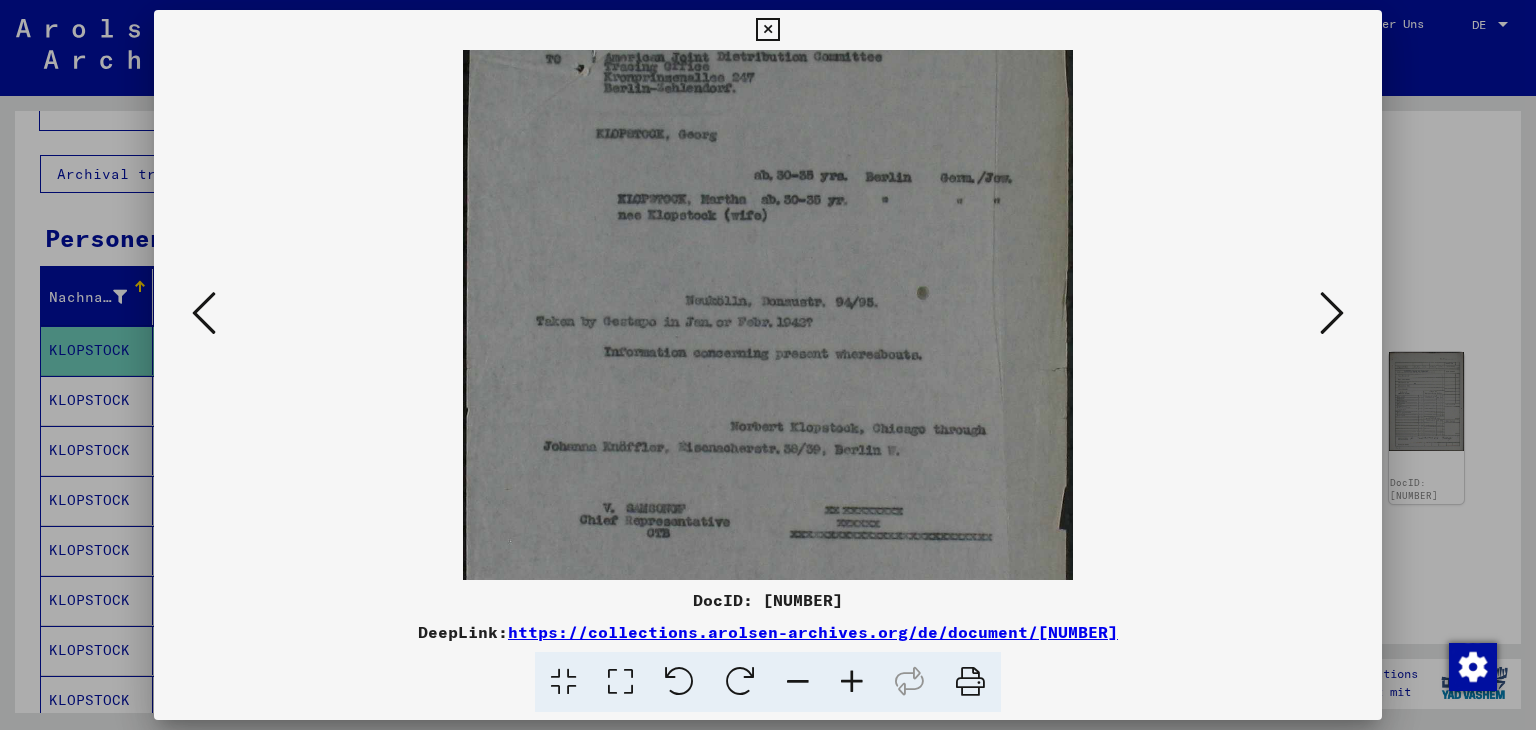 scroll, scrollTop: 148, scrollLeft: 0, axis: vertical 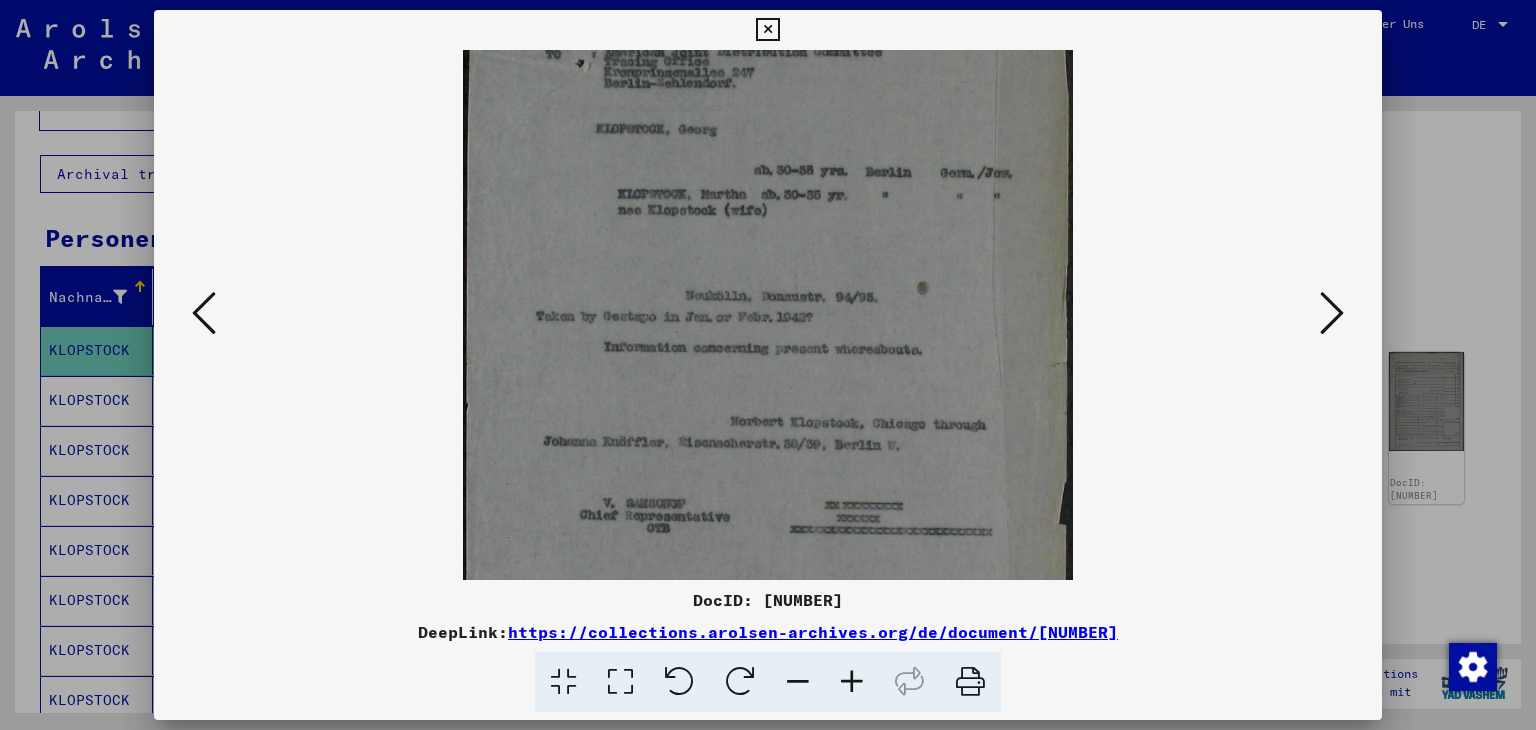 drag, startPoint x: 728, startPoint y: 509, endPoint x: 753, endPoint y: 363, distance: 148.12495 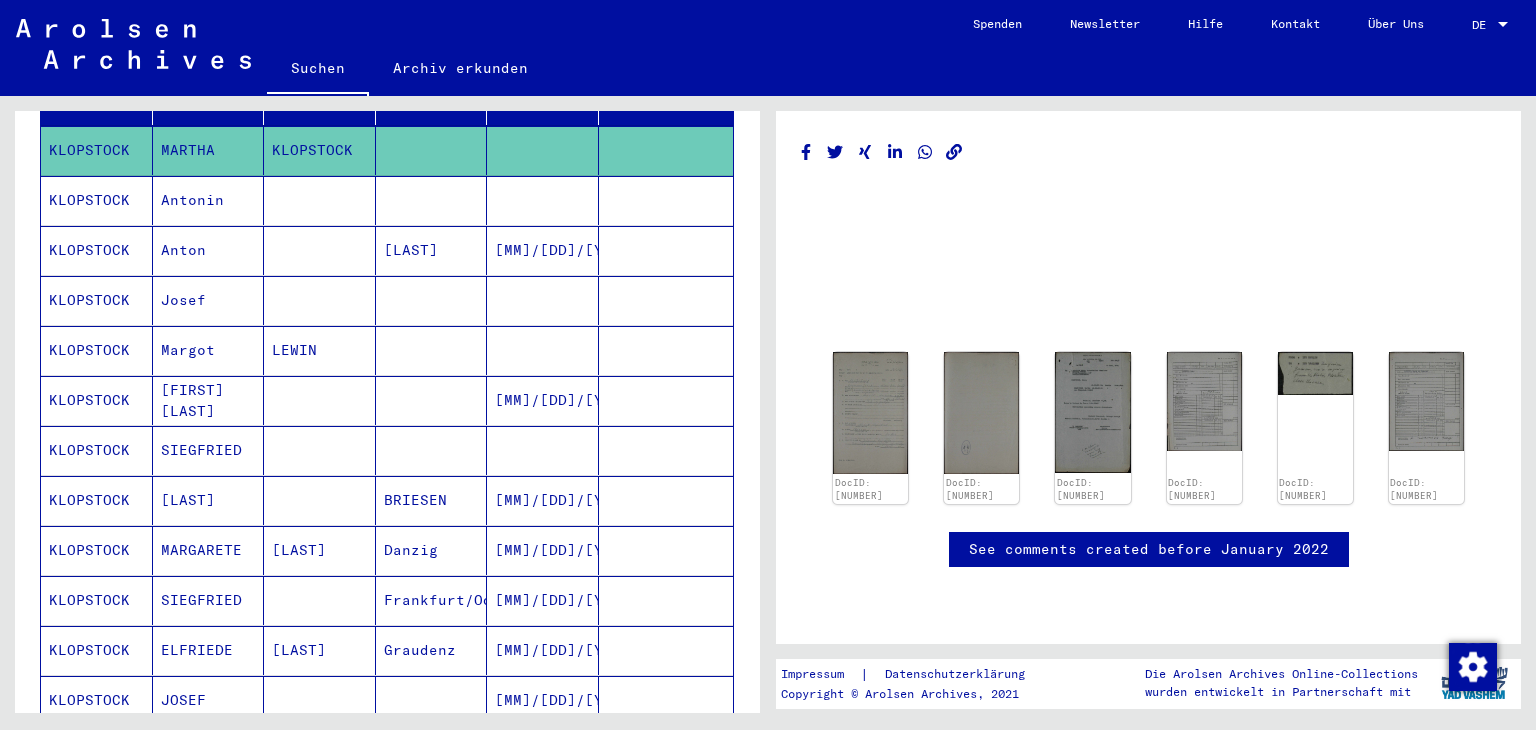 scroll, scrollTop: 400, scrollLeft: 0, axis: vertical 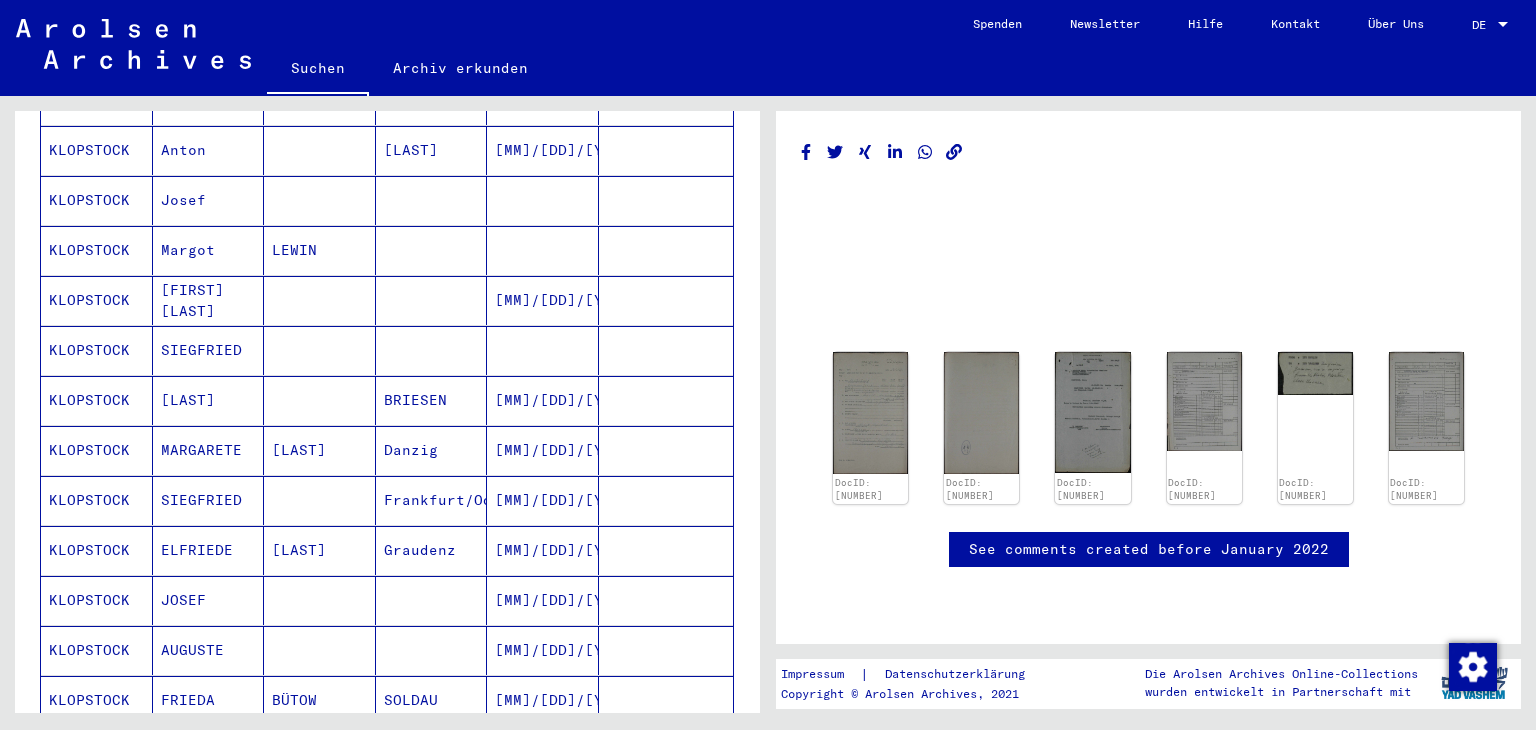 click on "MARGARETE" at bounding box center [209, 500] 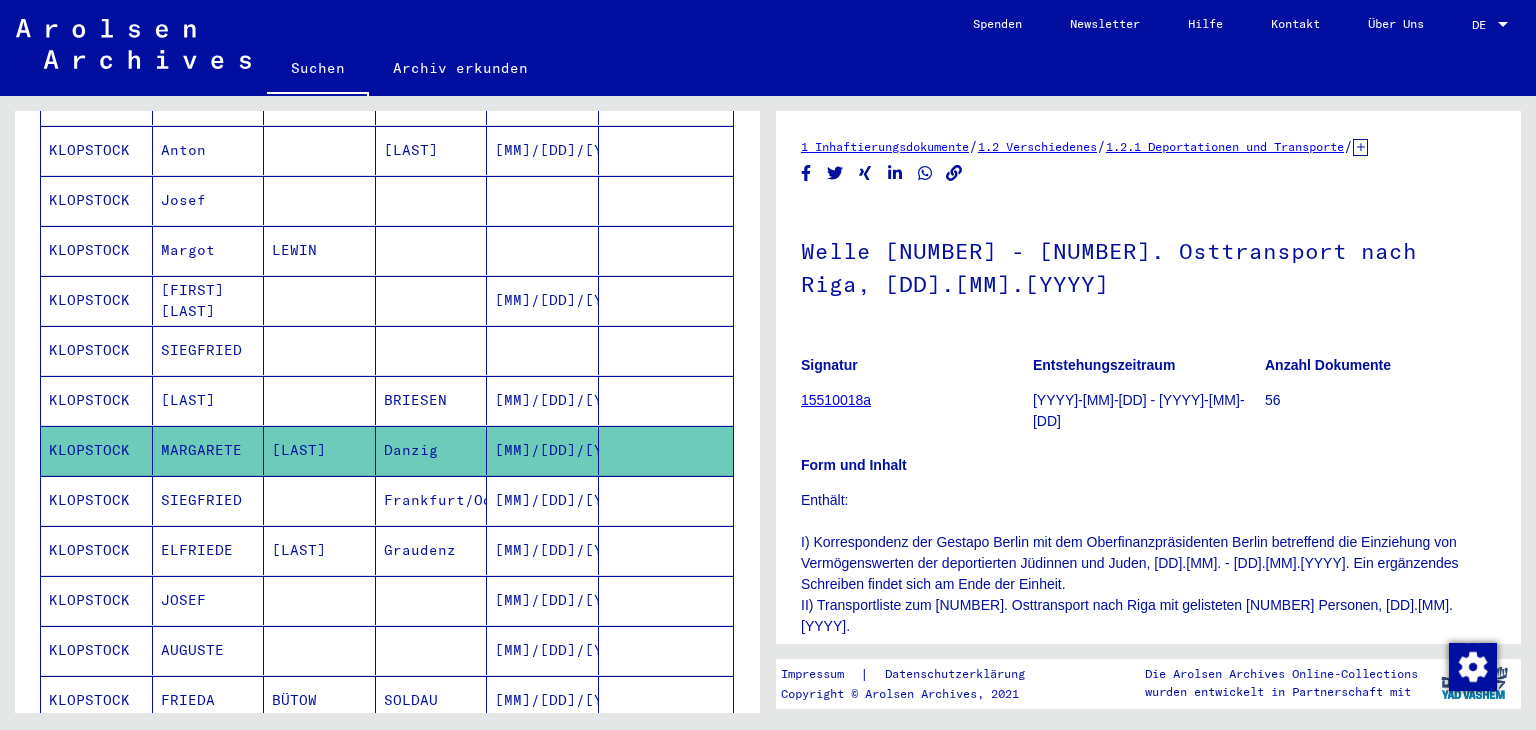 scroll, scrollTop: 0, scrollLeft: 0, axis: both 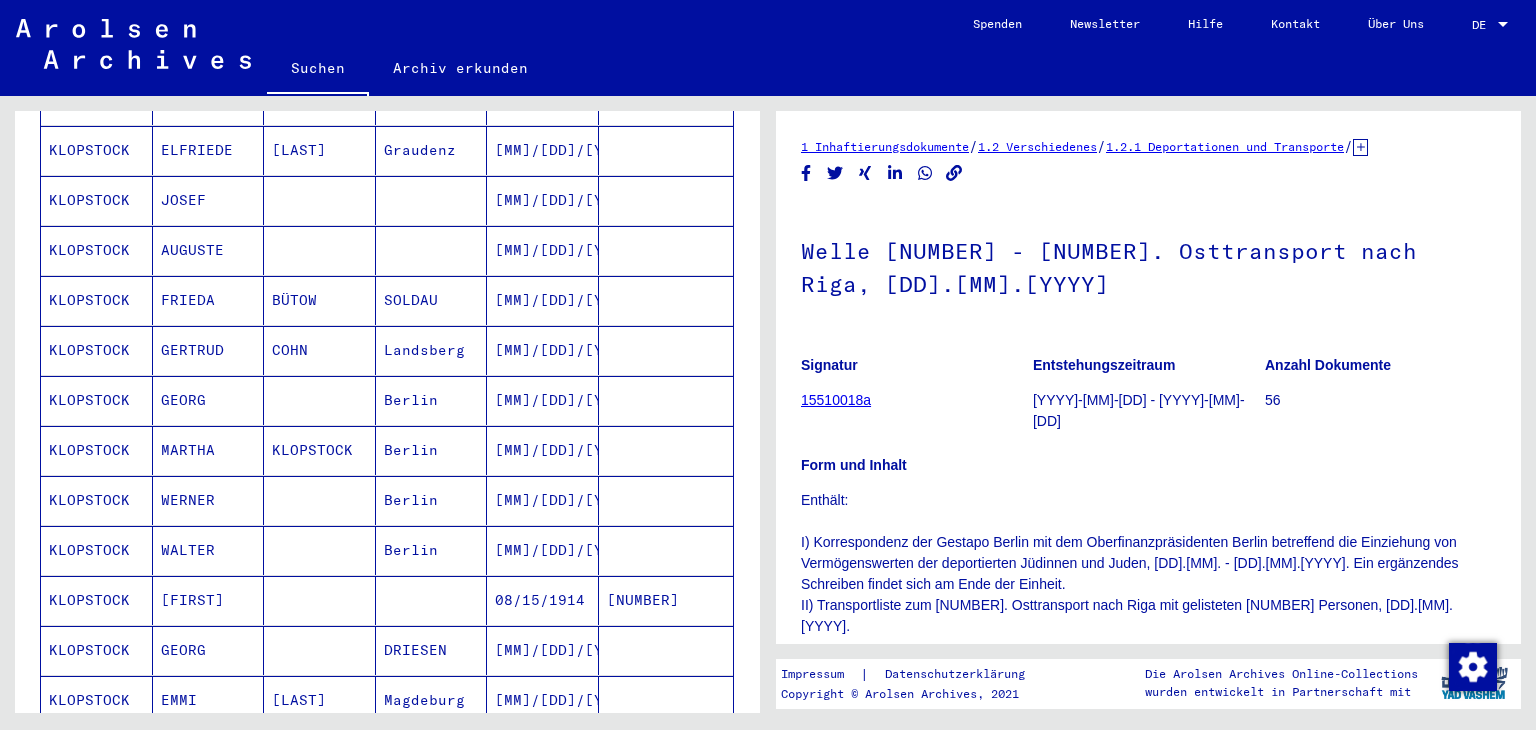 click on "KLOPSTOCK" at bounding box center (320, 500) 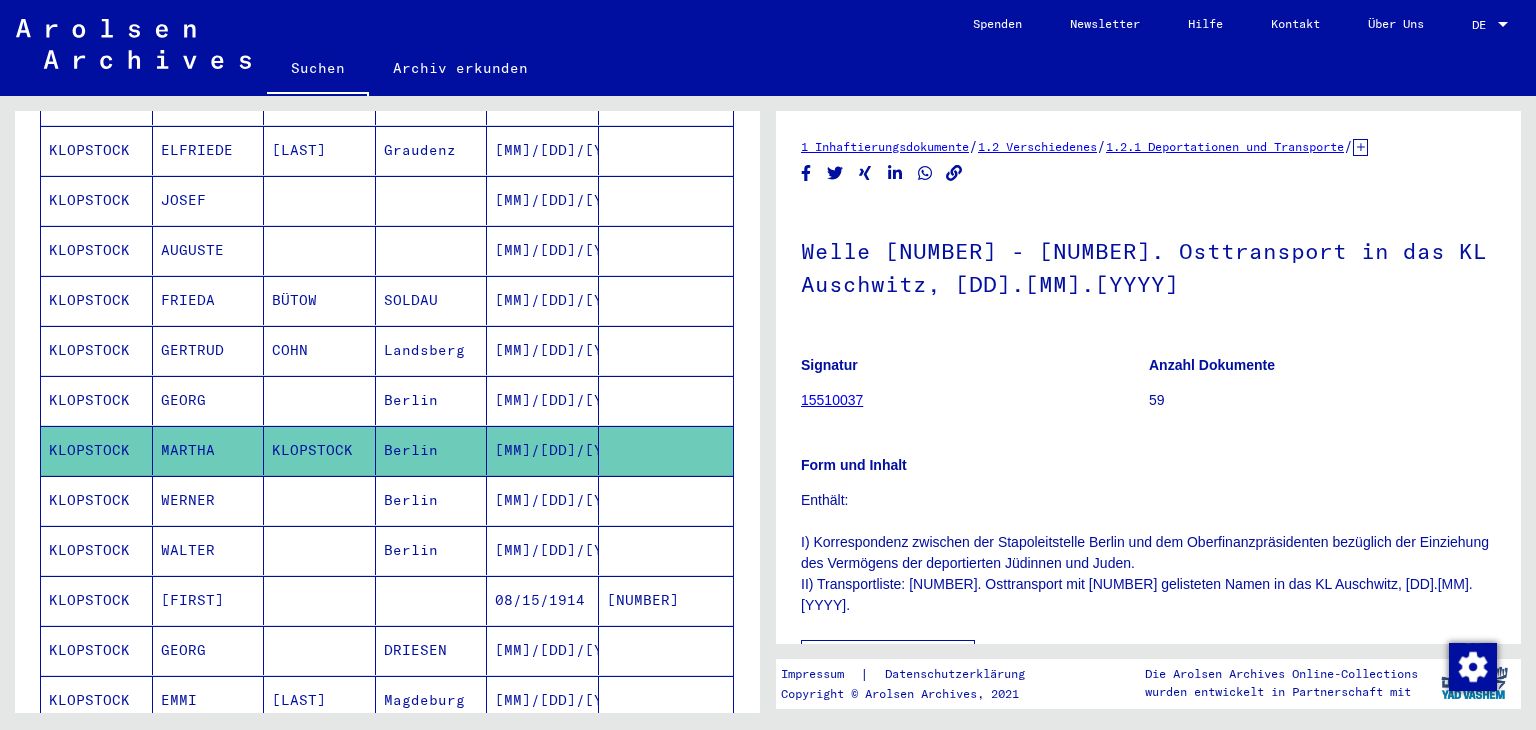 scroll, scrollTop: 0, scrollLeft: 0, axis: both 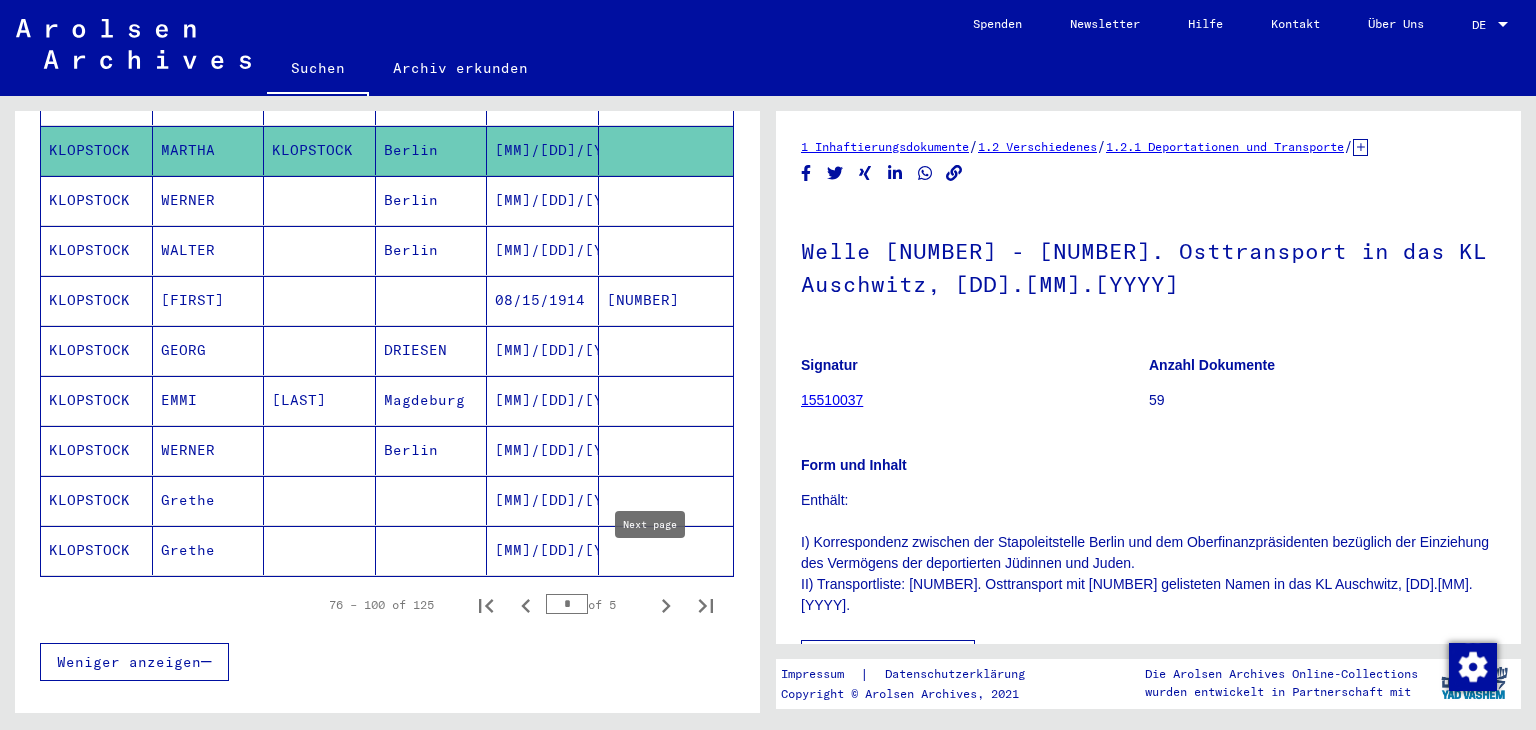 click 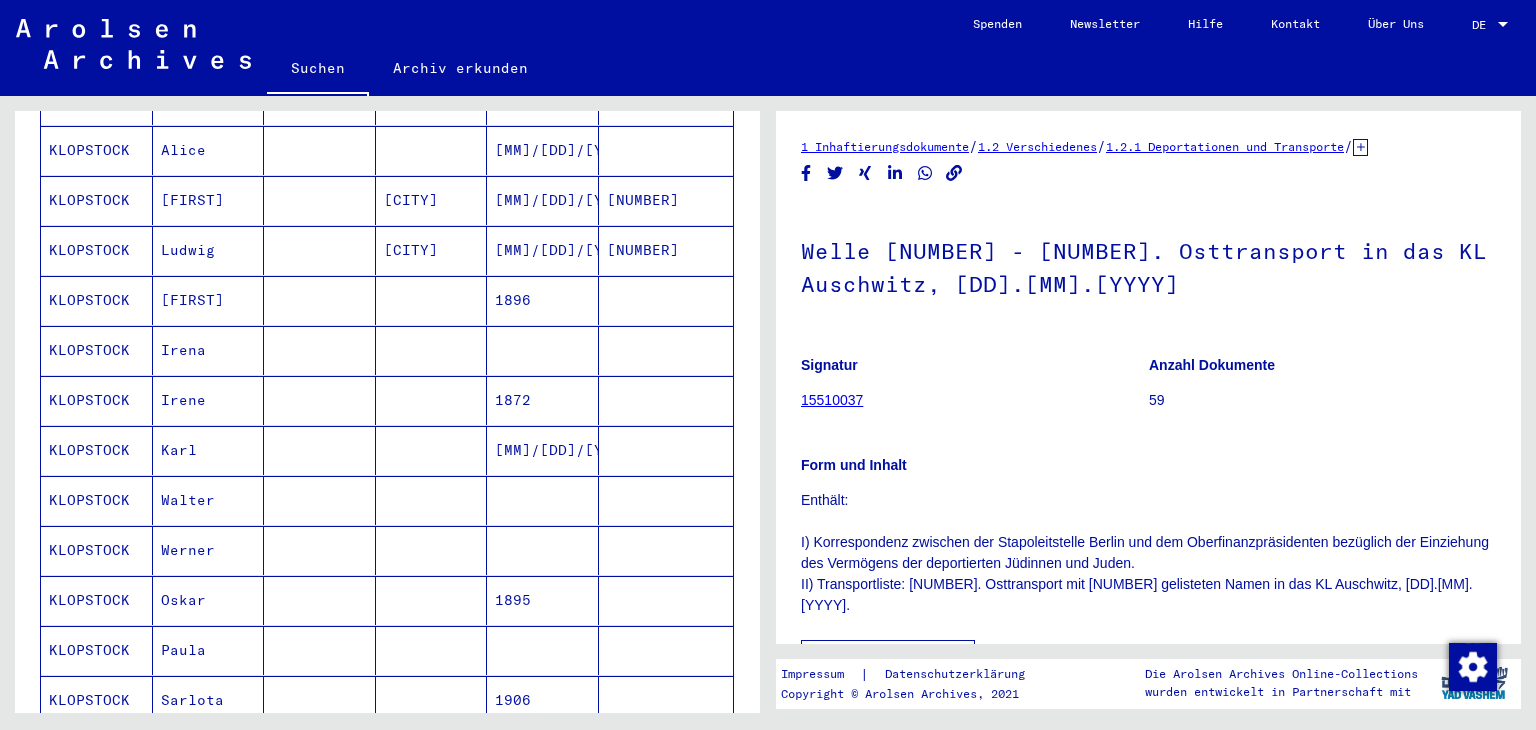 scroll, scrollTop: 400, scrollLeft: 0, axis: vertical 